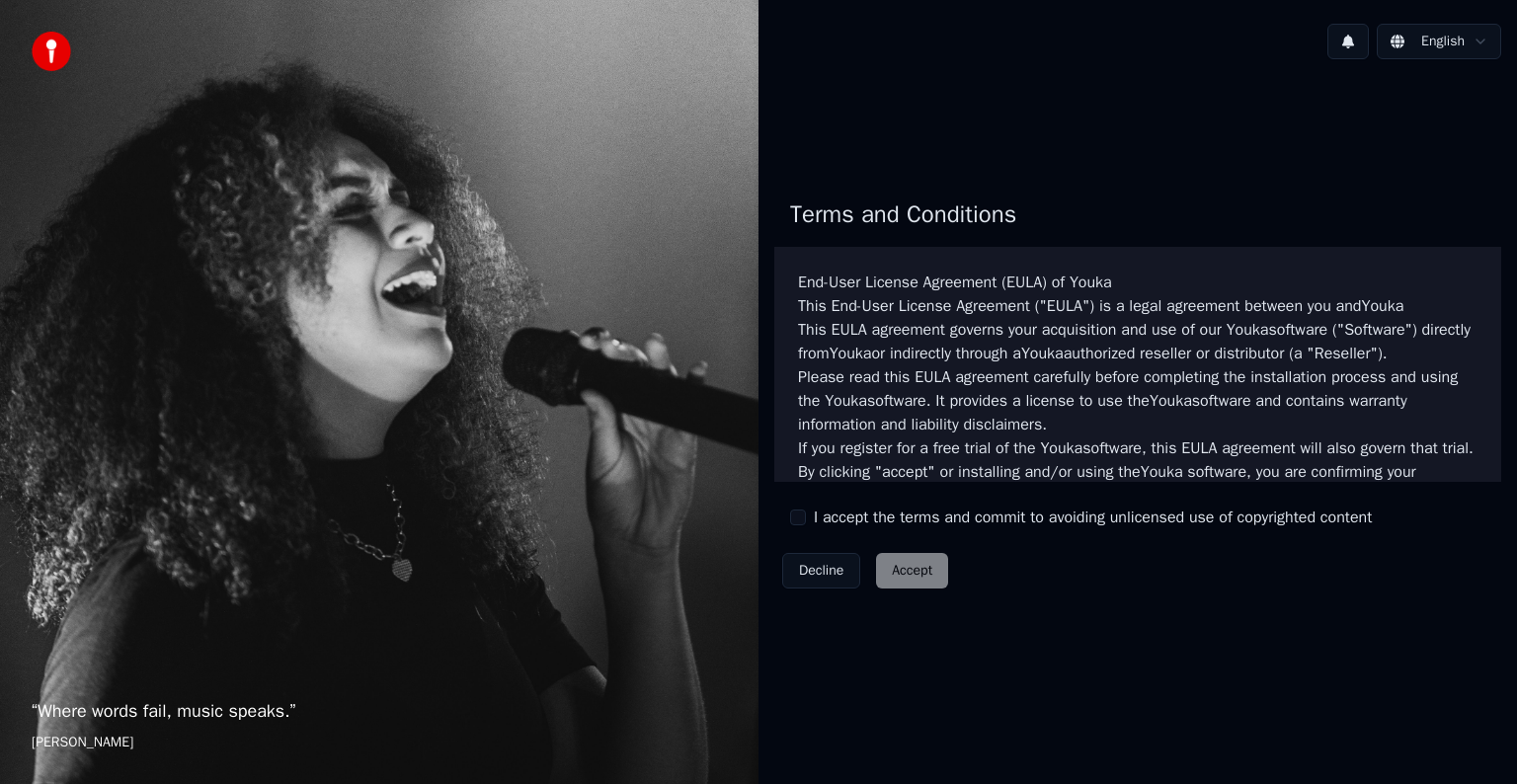 scroll, scrollTop: 0, scrollLeft: 0, axis: both 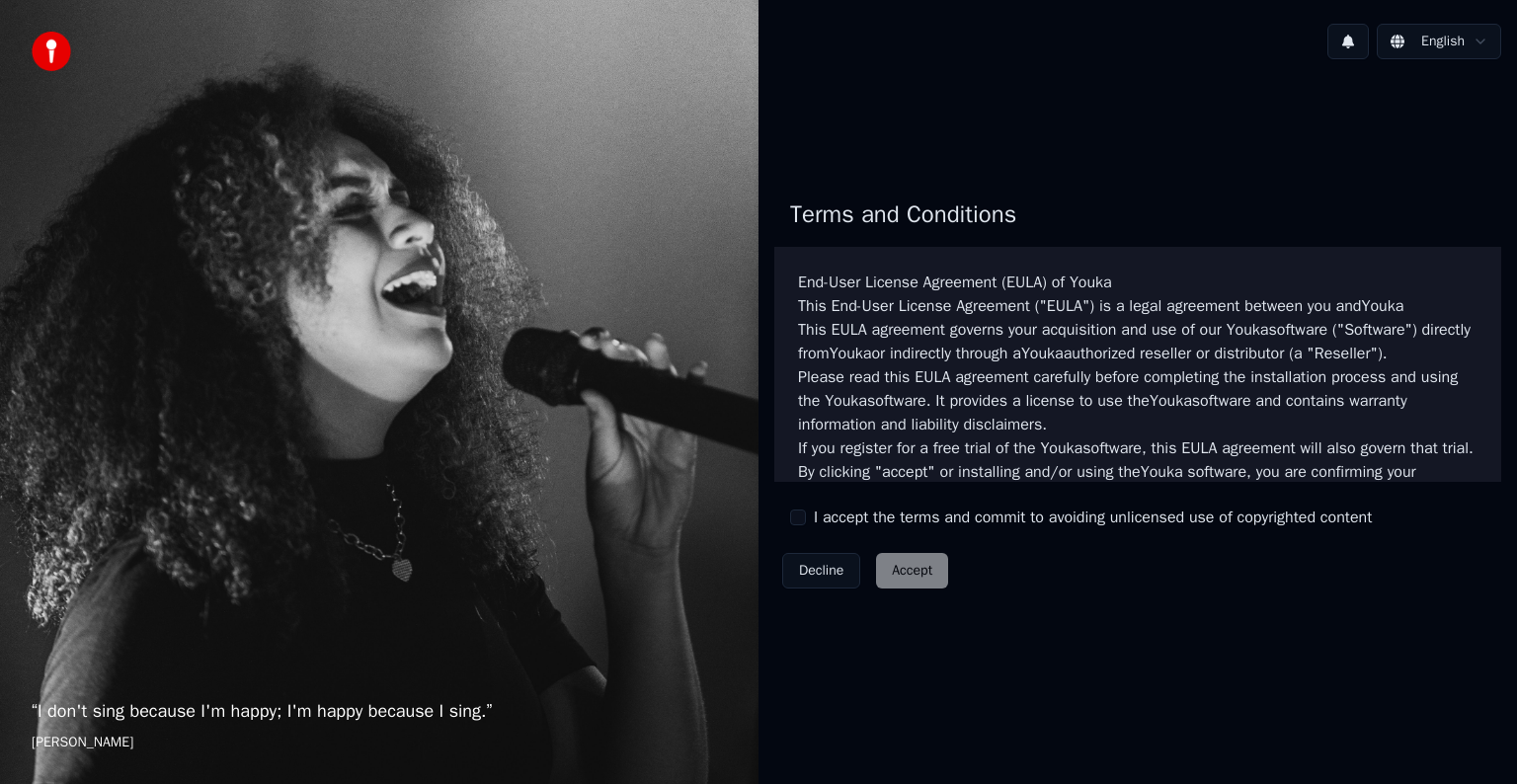 click on "I accept the terms and commit to avoiding unlicensed use of copyrighted content" at bounding box center [1092, 517] 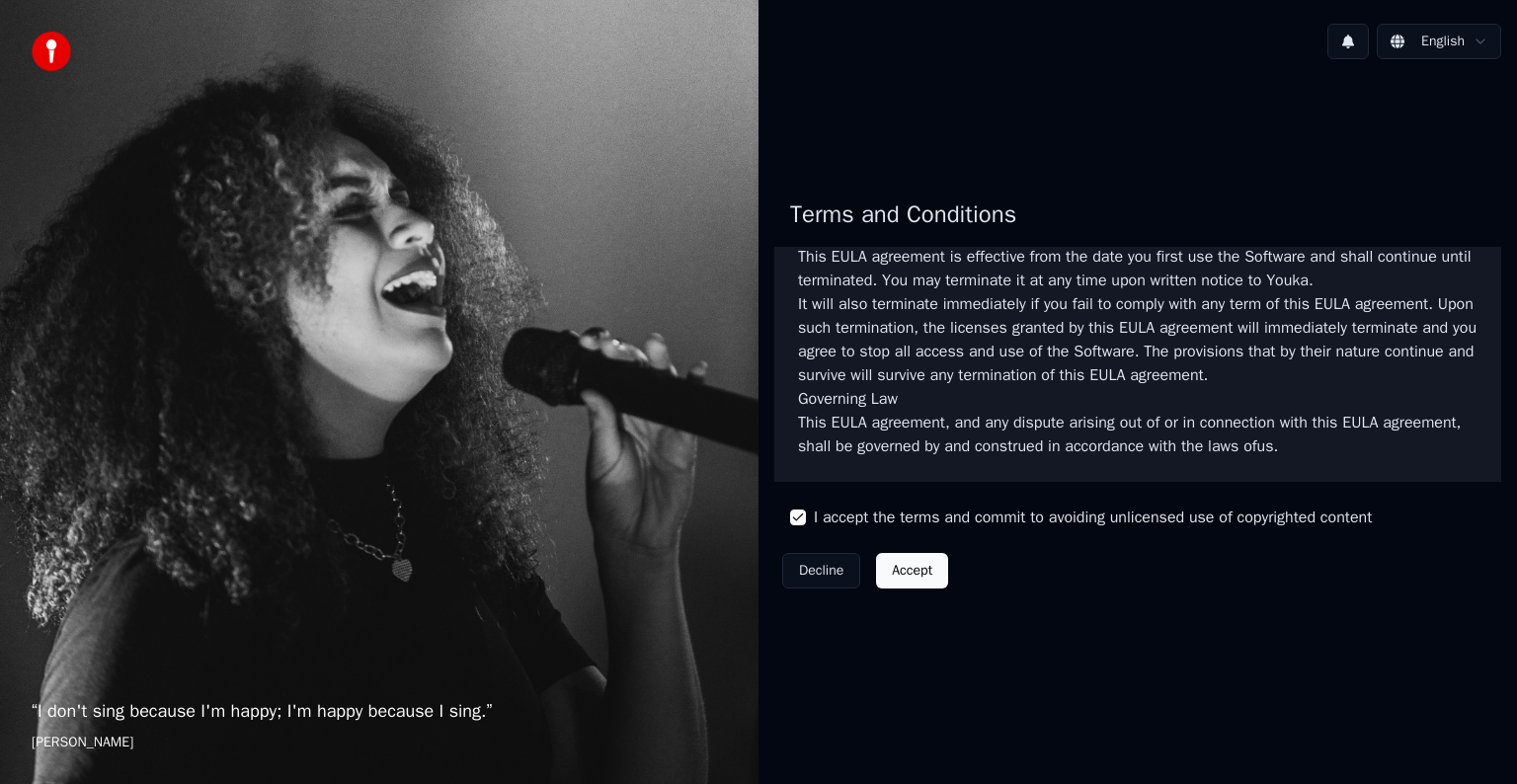 scroll, scrollTop: 1067, scrollLeft: 0, axis: vertical 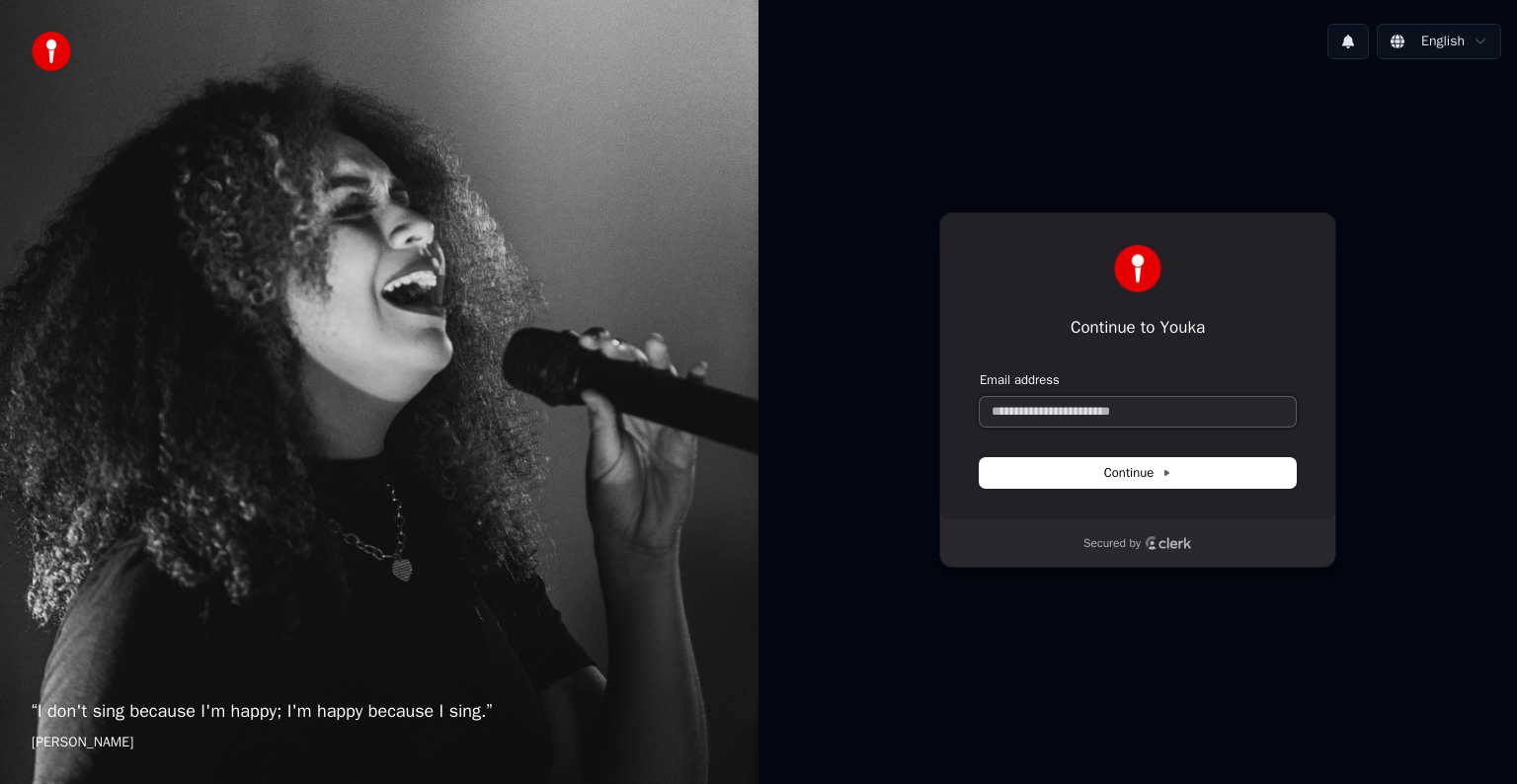click on "Email address" at bounding box center [1138, 412] 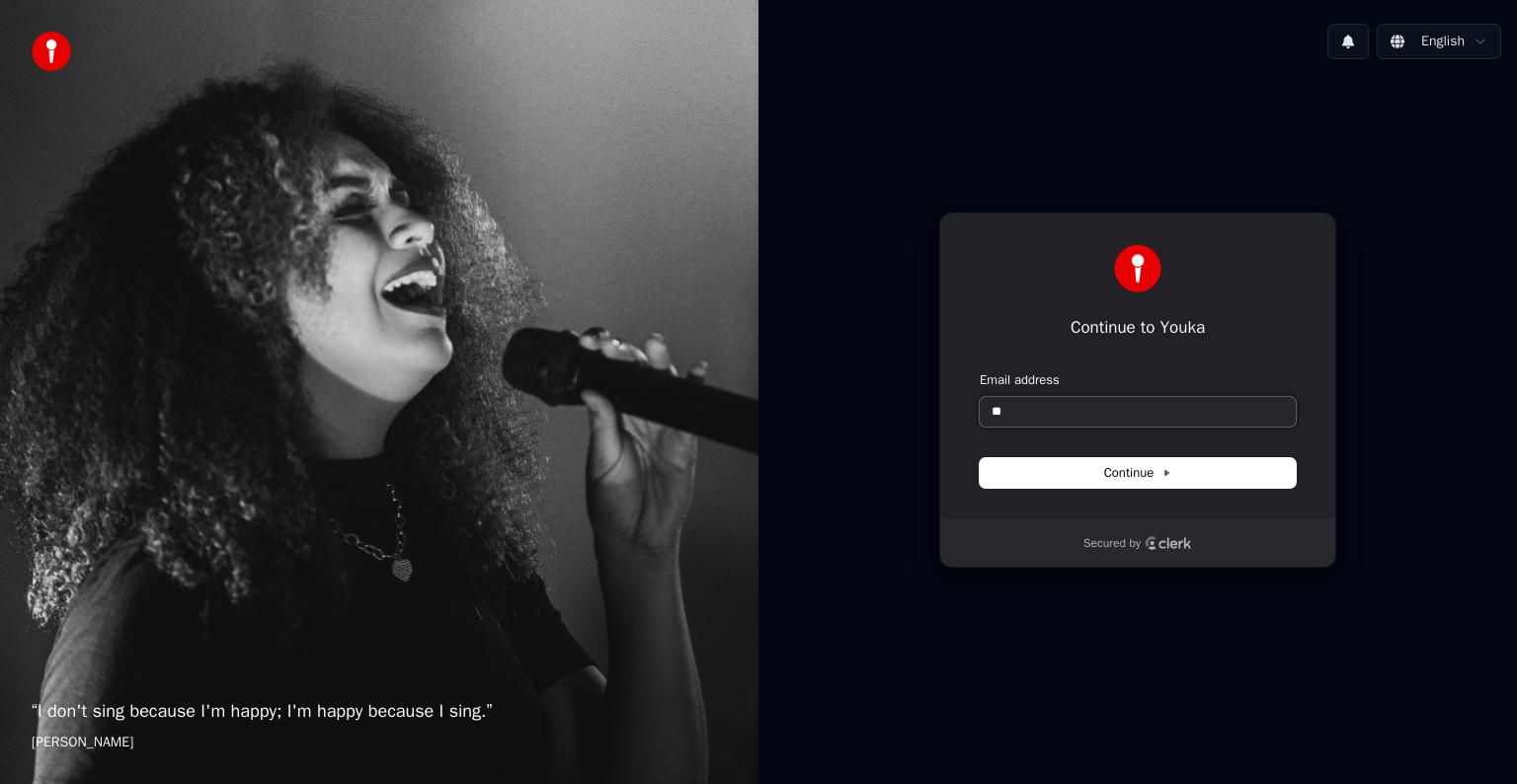 type on "*" 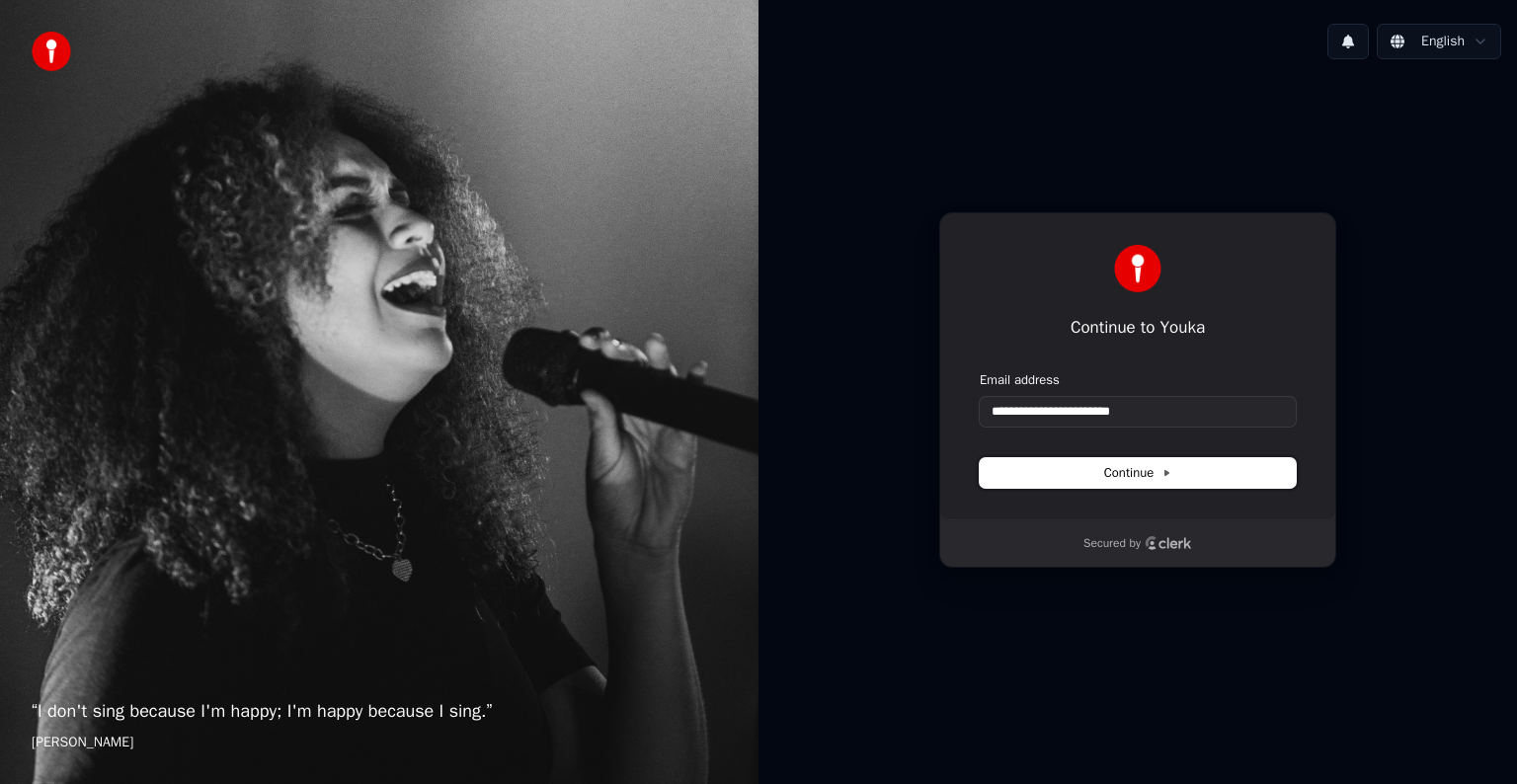click on "Continue" at bounding box center [1138, 473] 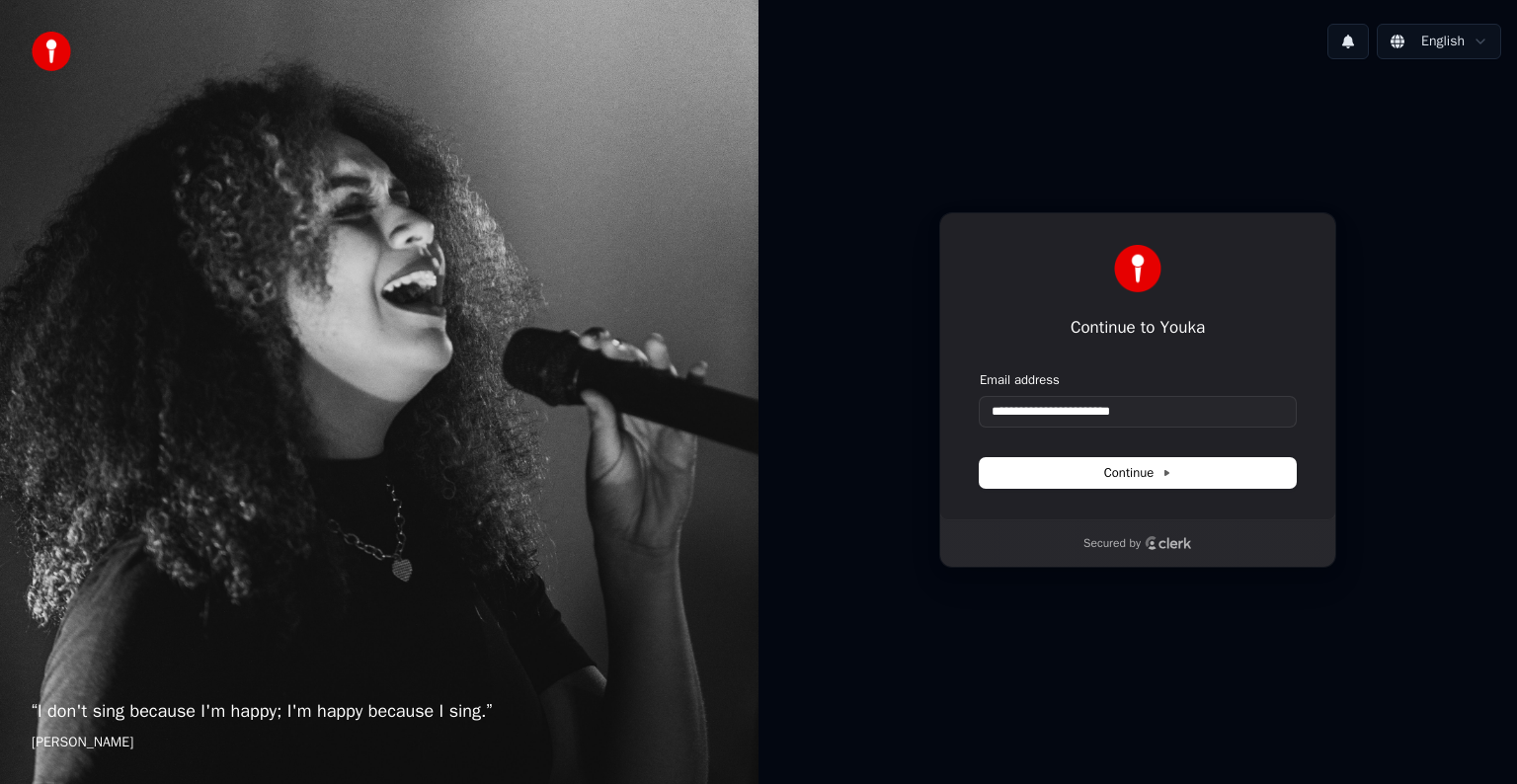 type on "**********" 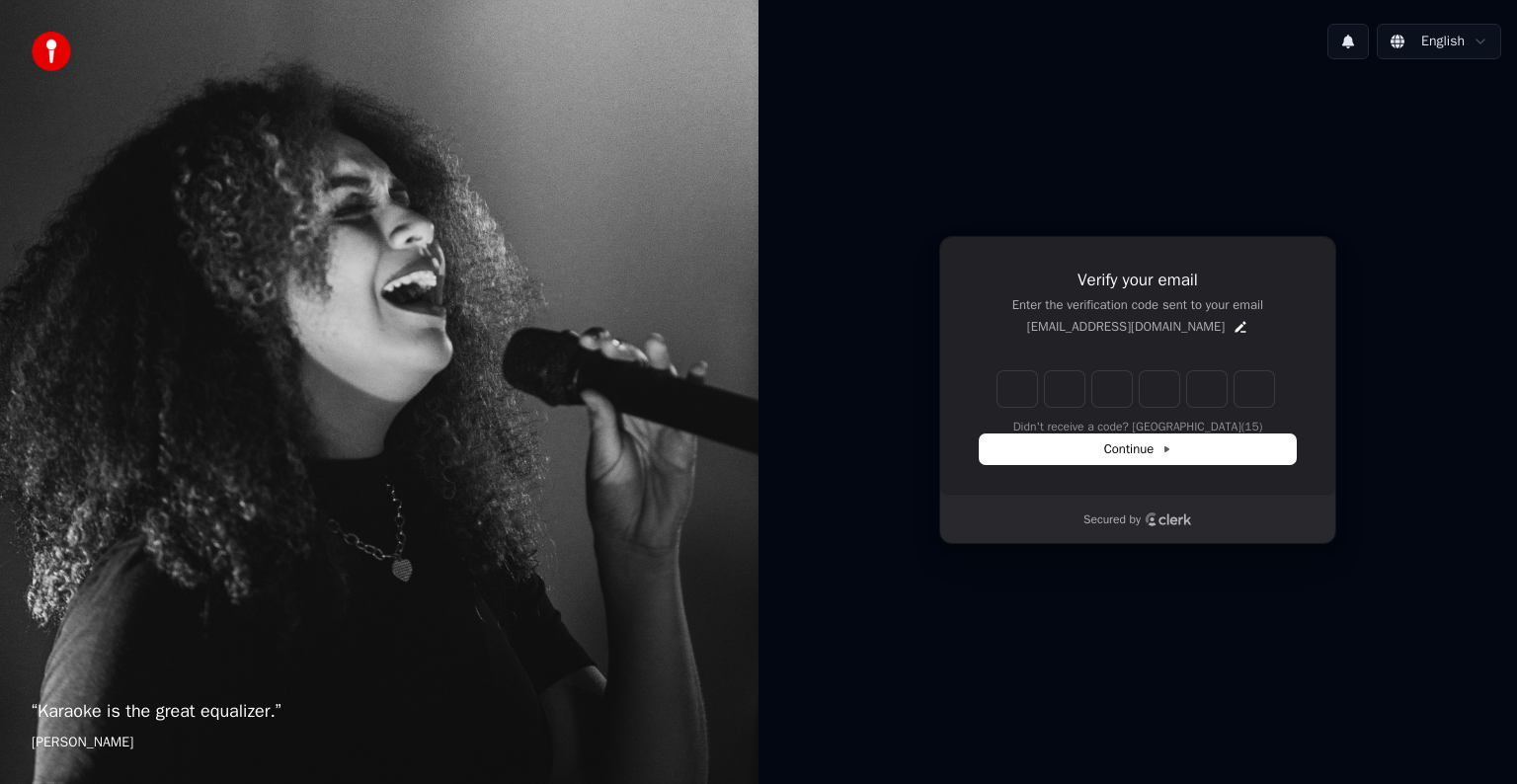type on "*" 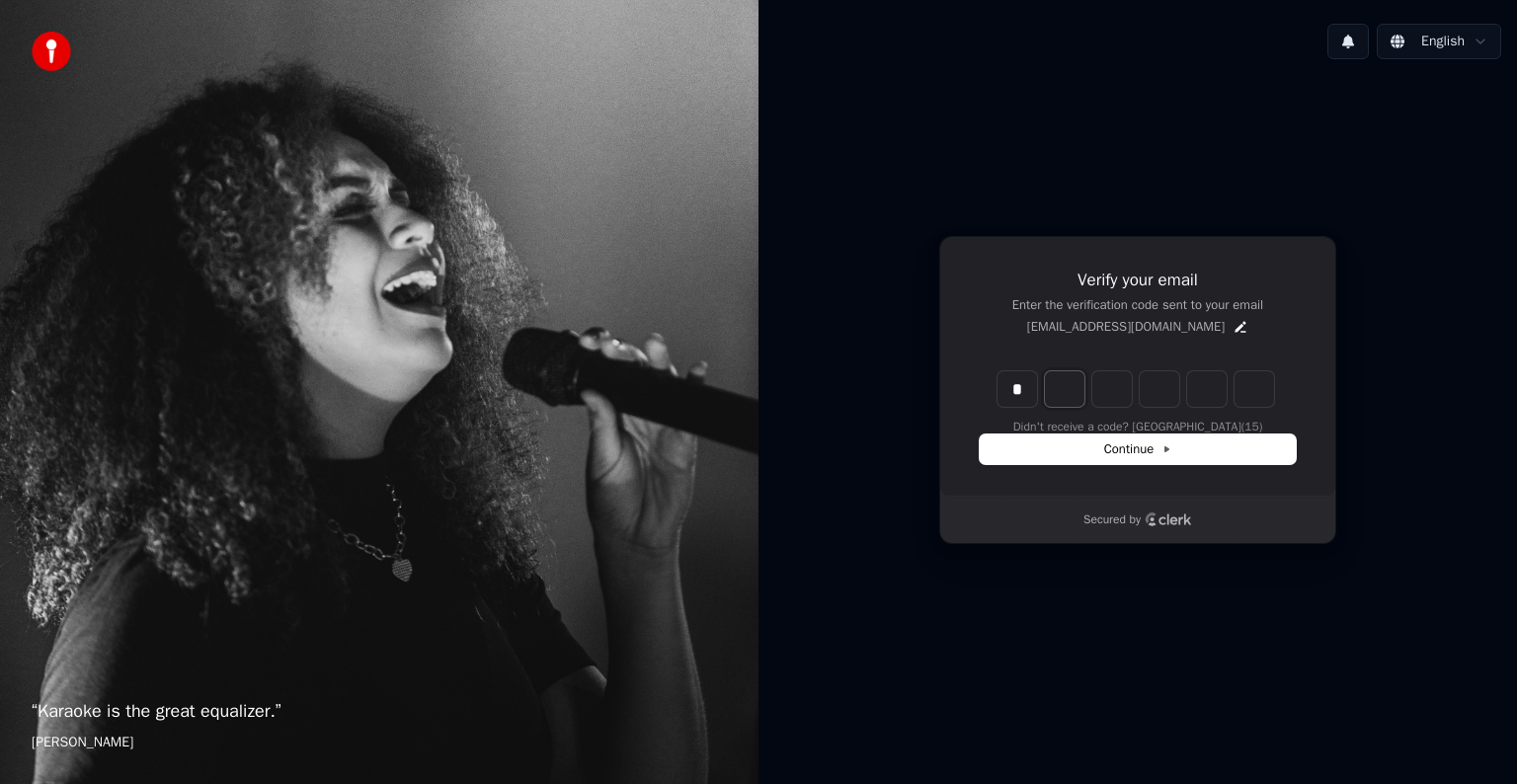 type on "*" 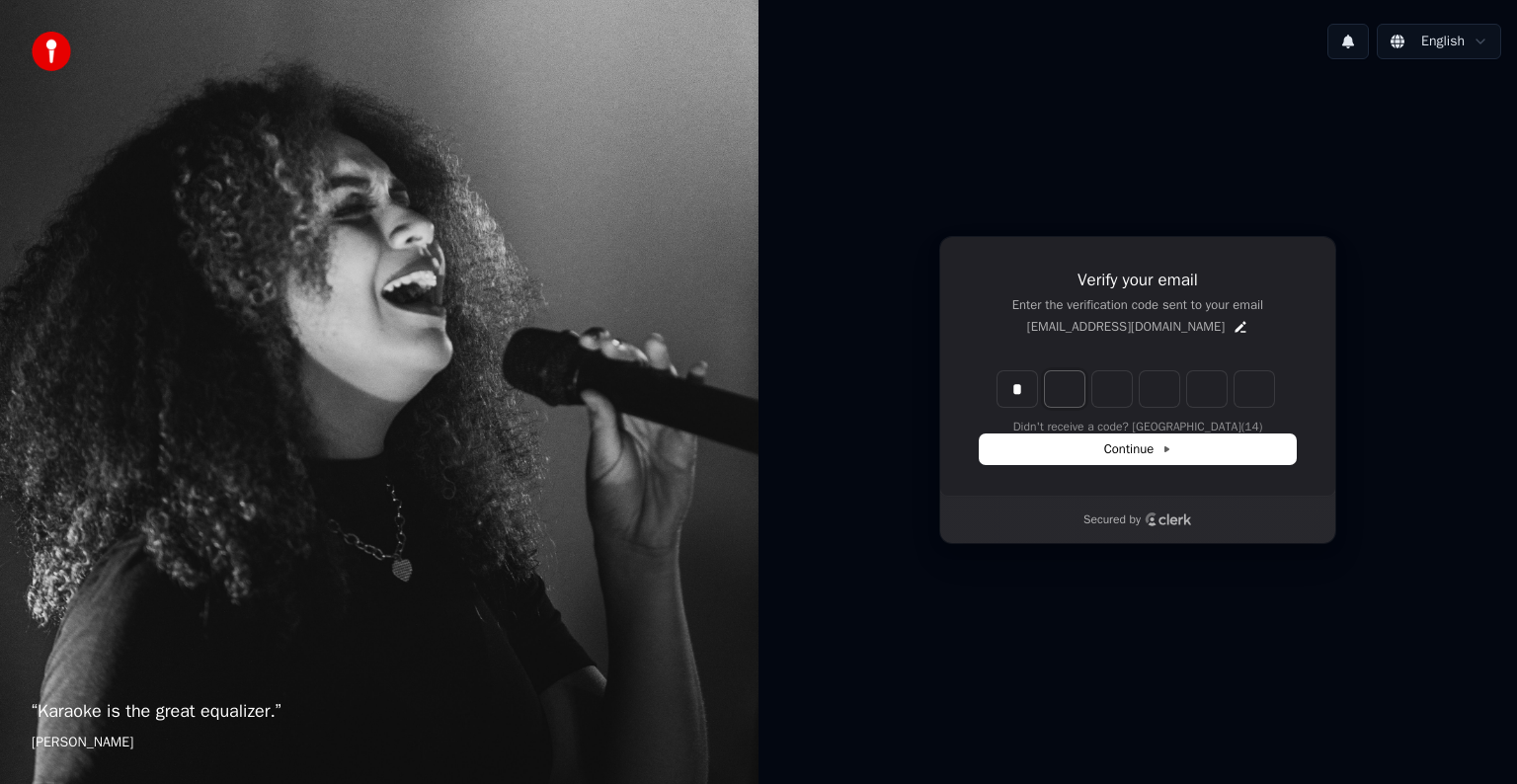 type on "*" 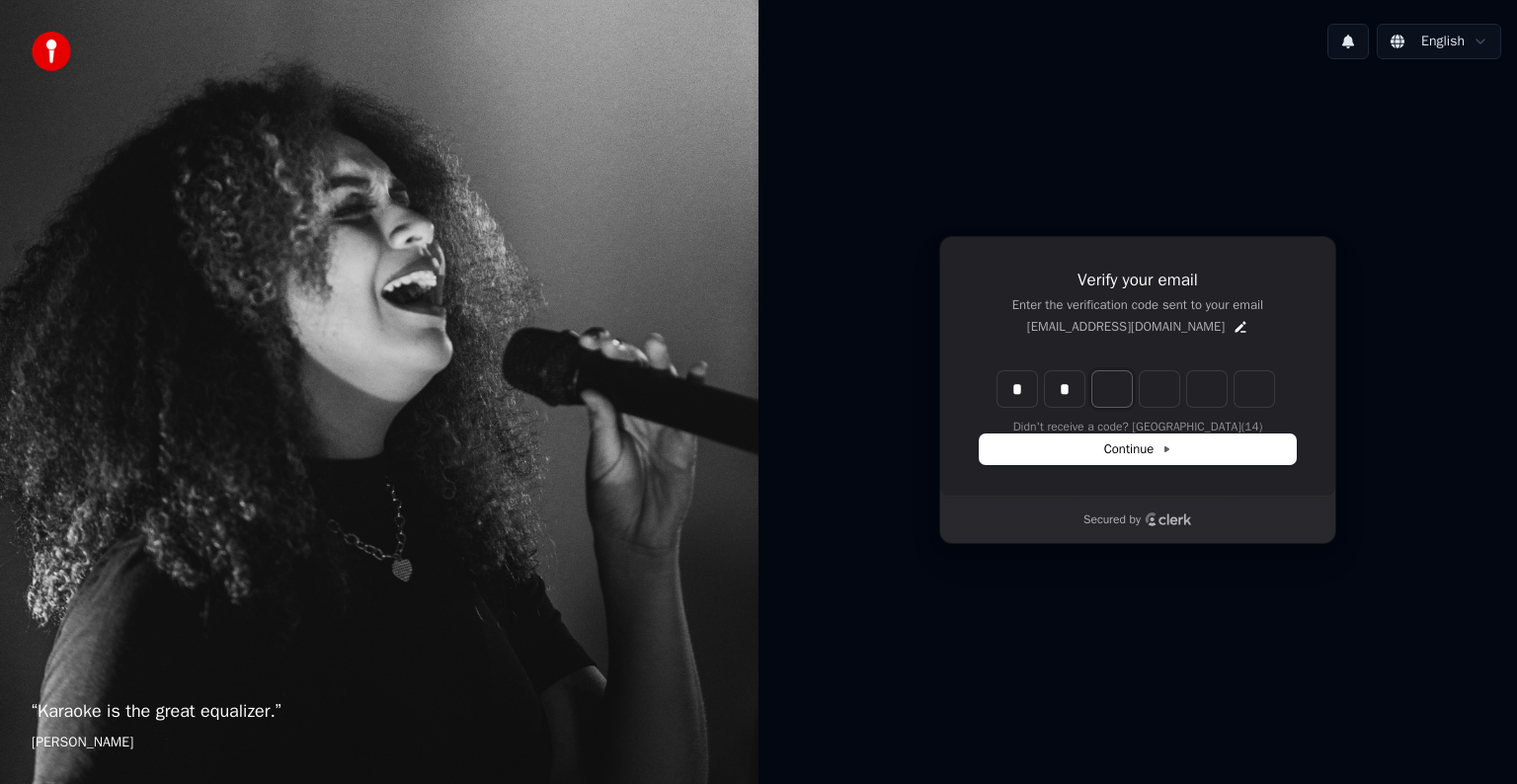 type on "**" 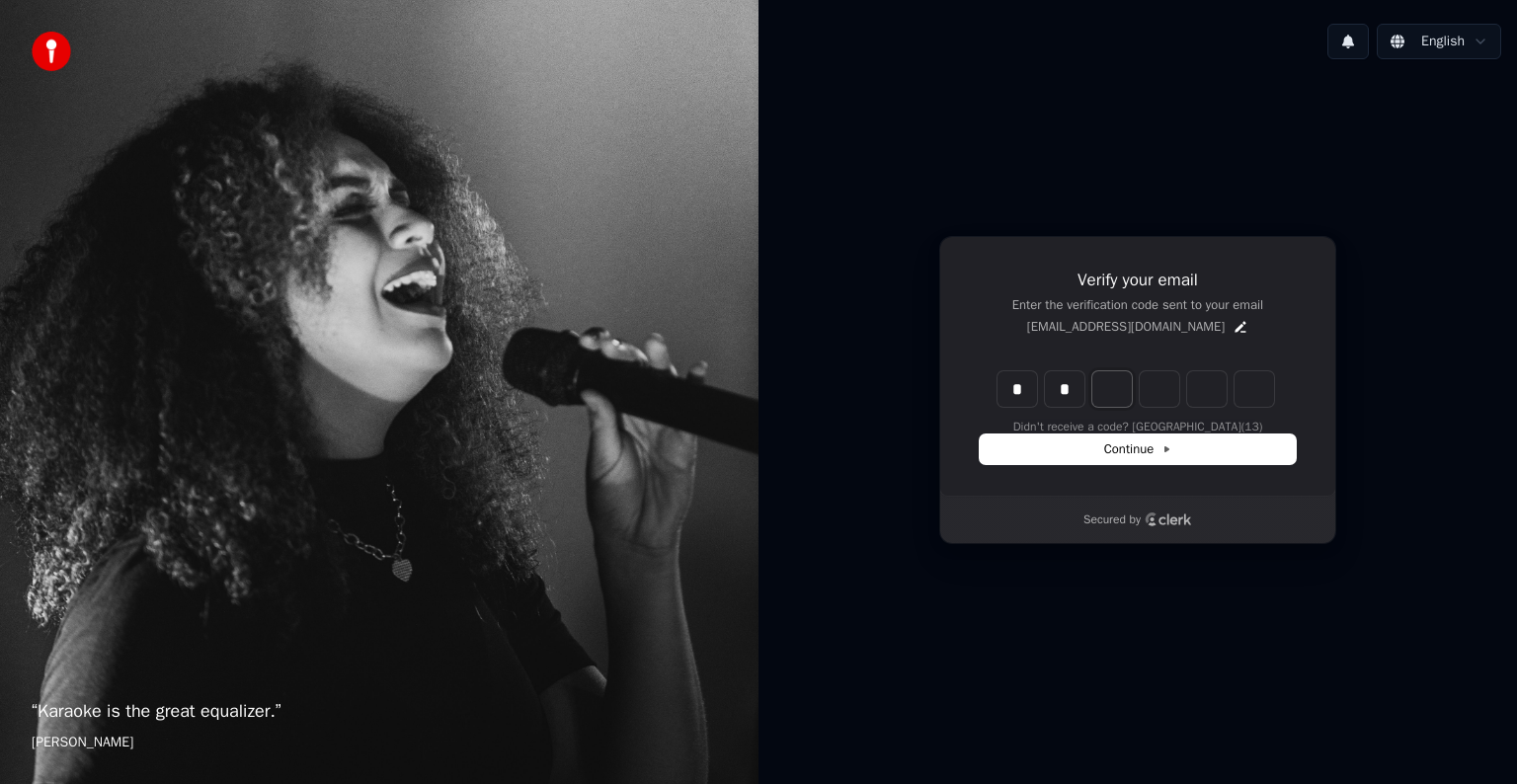 type on "*" 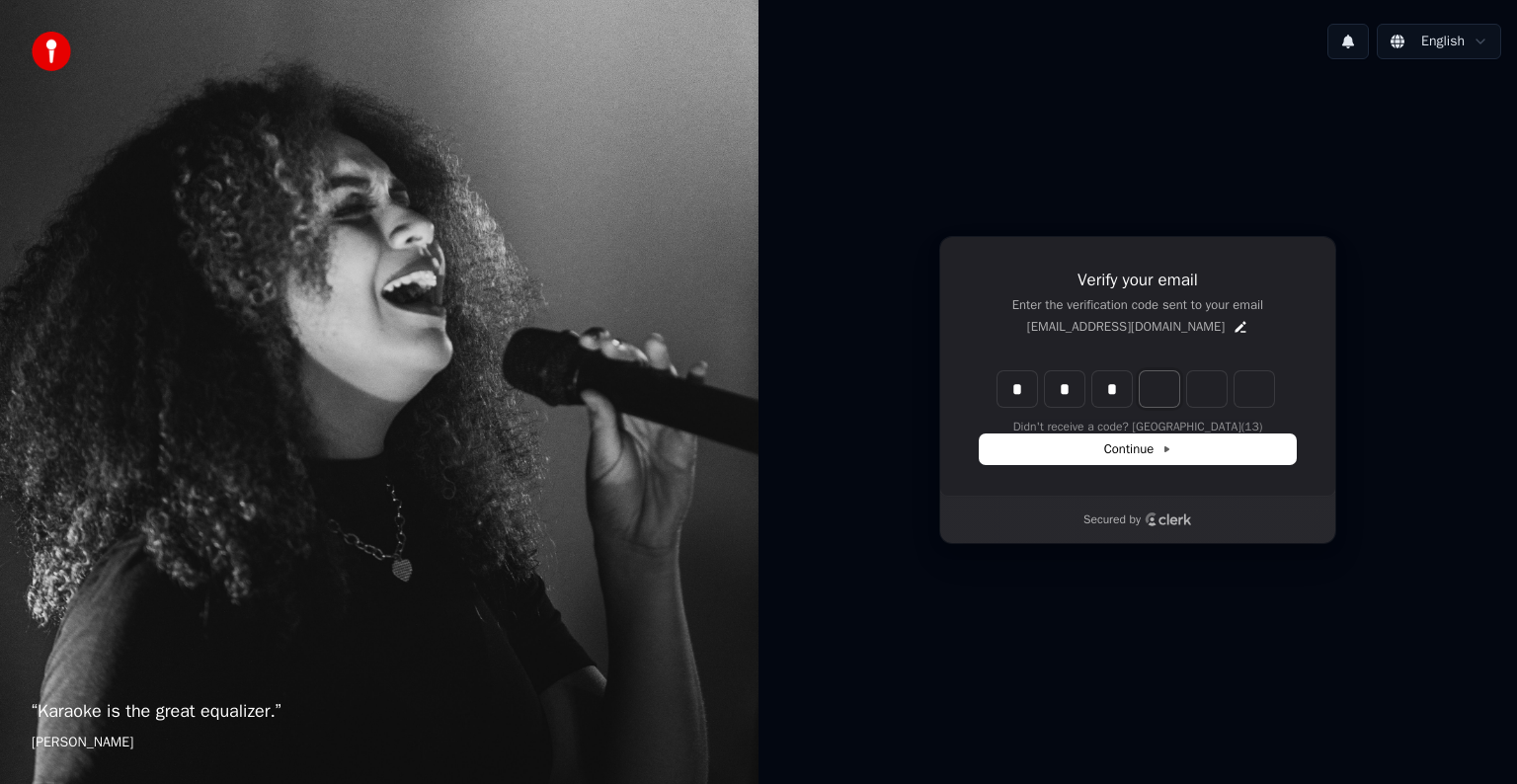 type on "***" 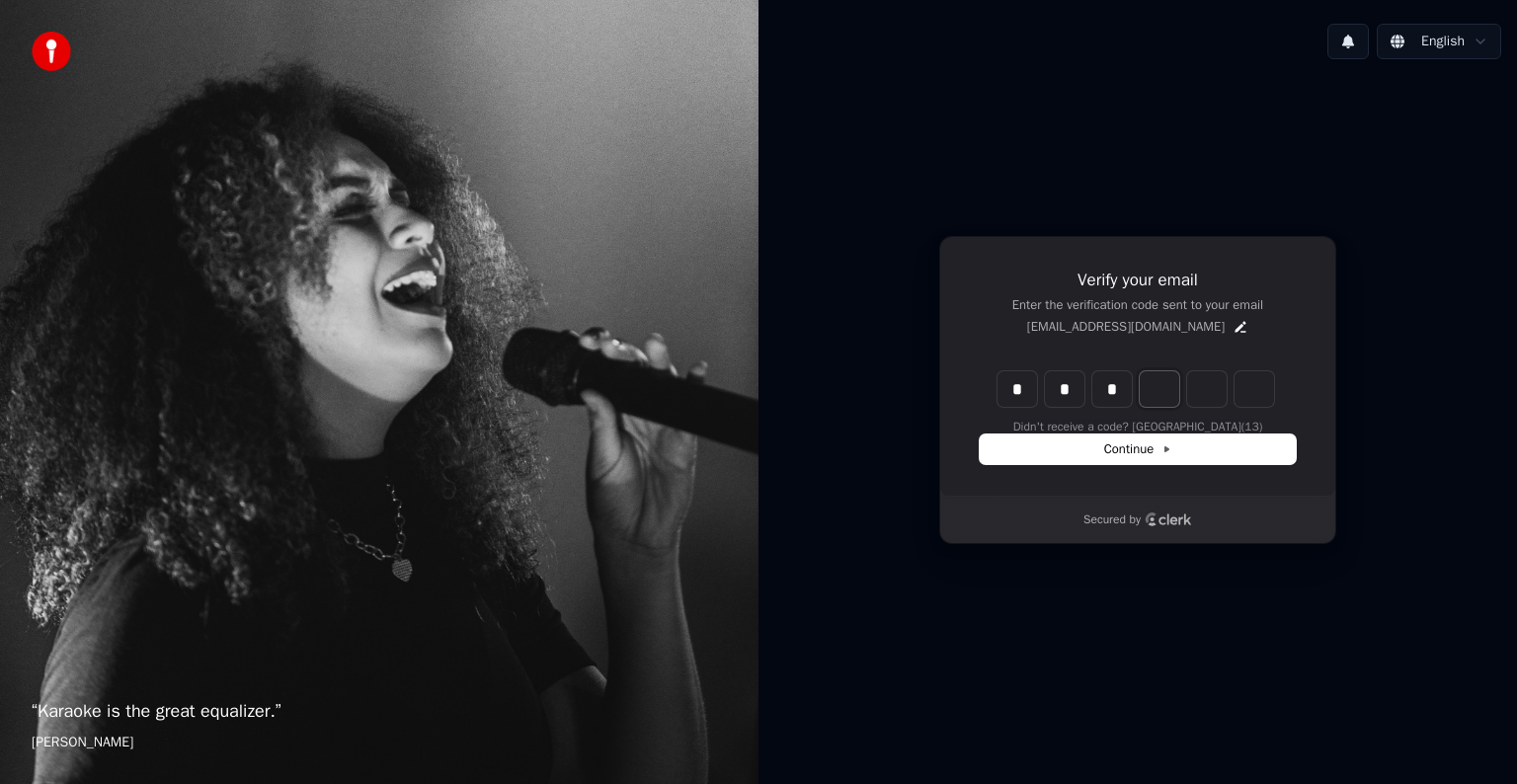 type on "*" 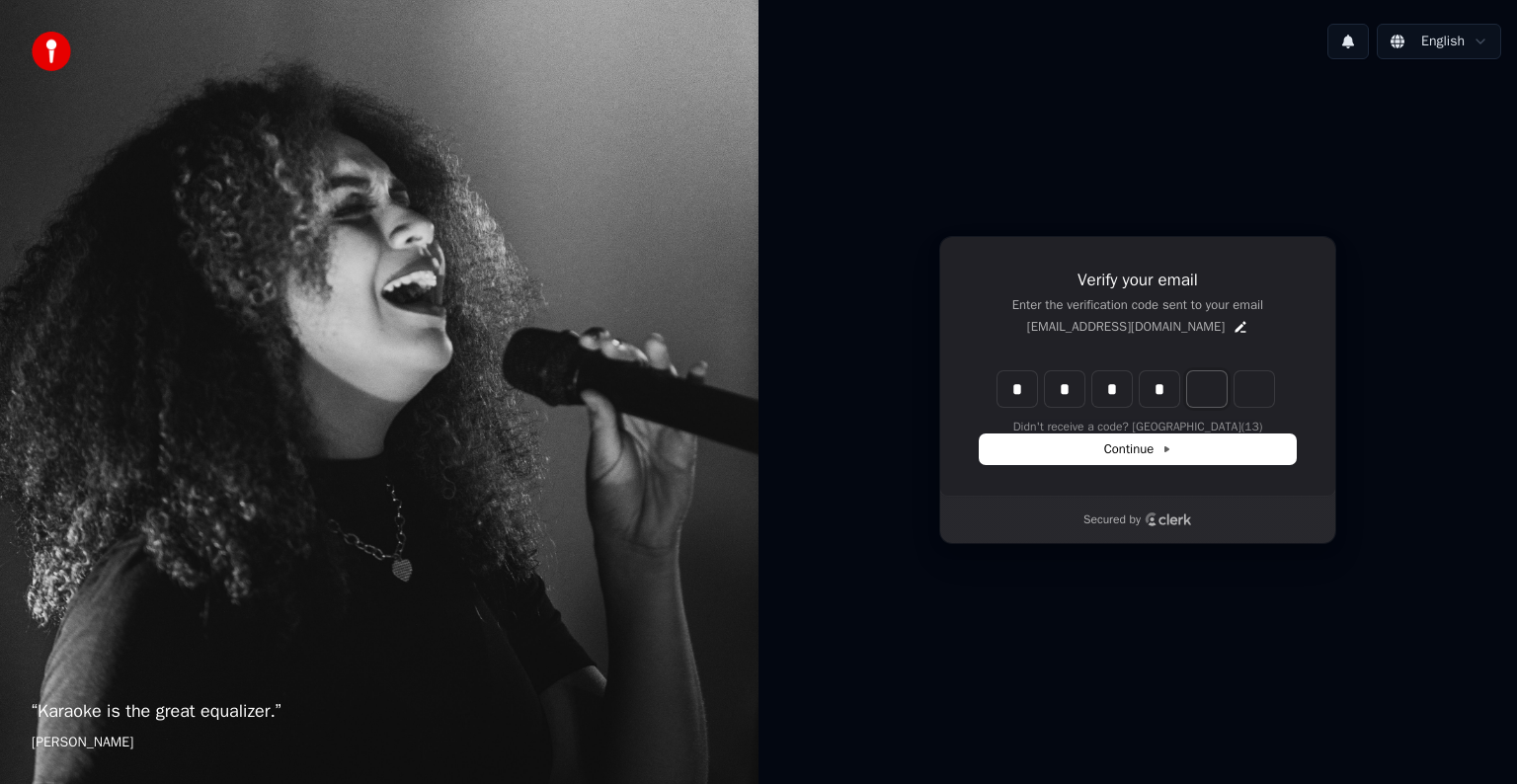 type on "****" 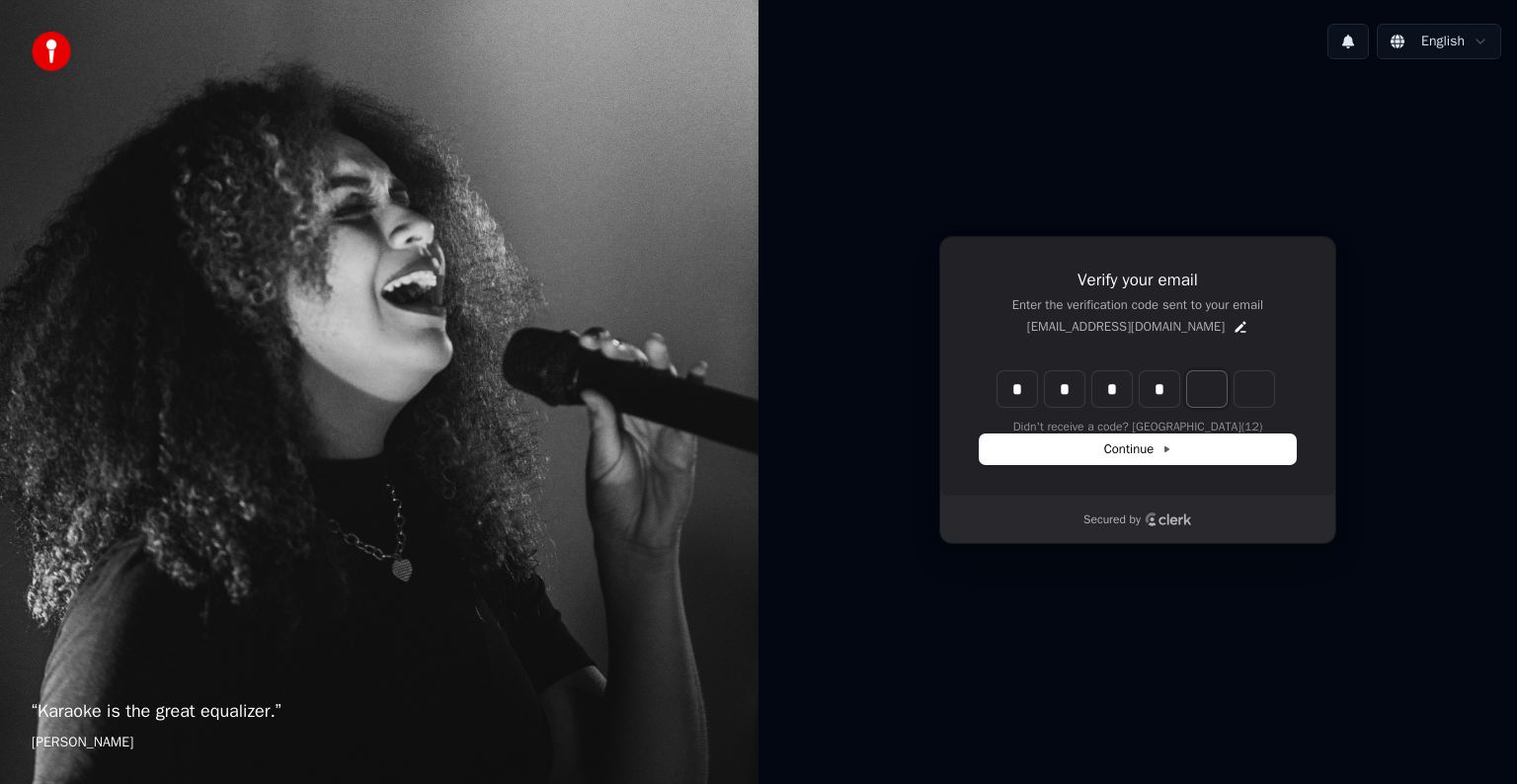 type on "*" 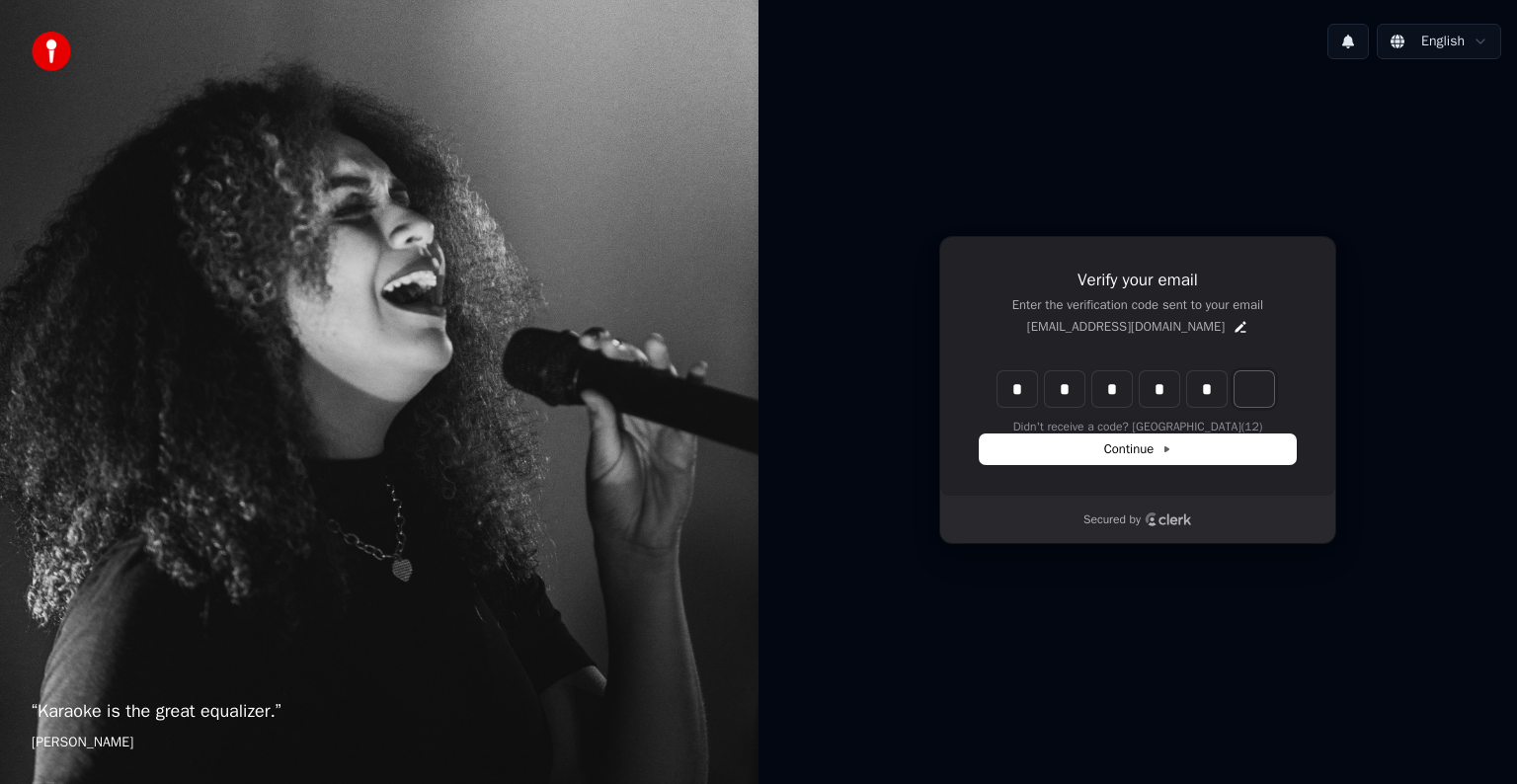 type on "******" 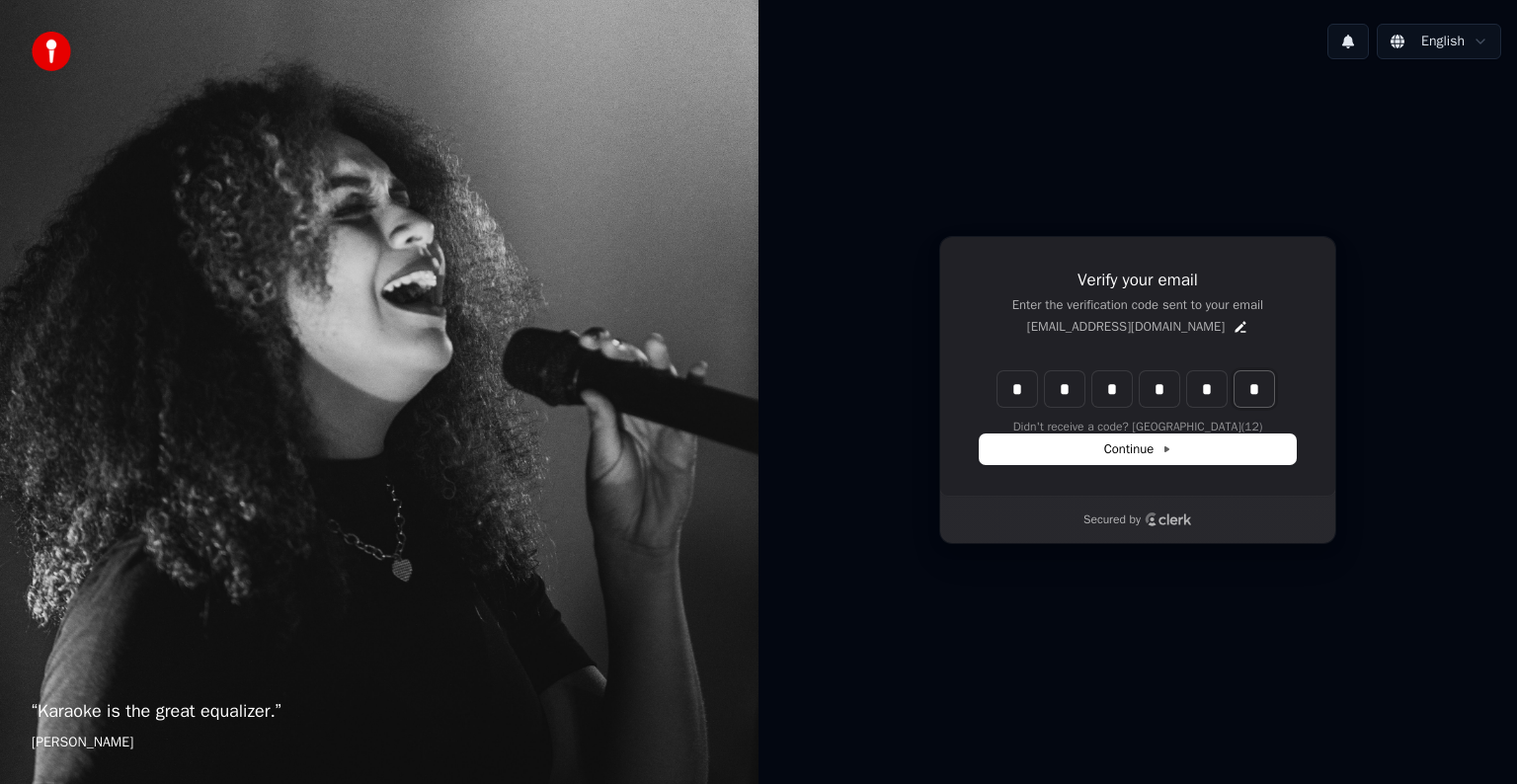 type on "*" 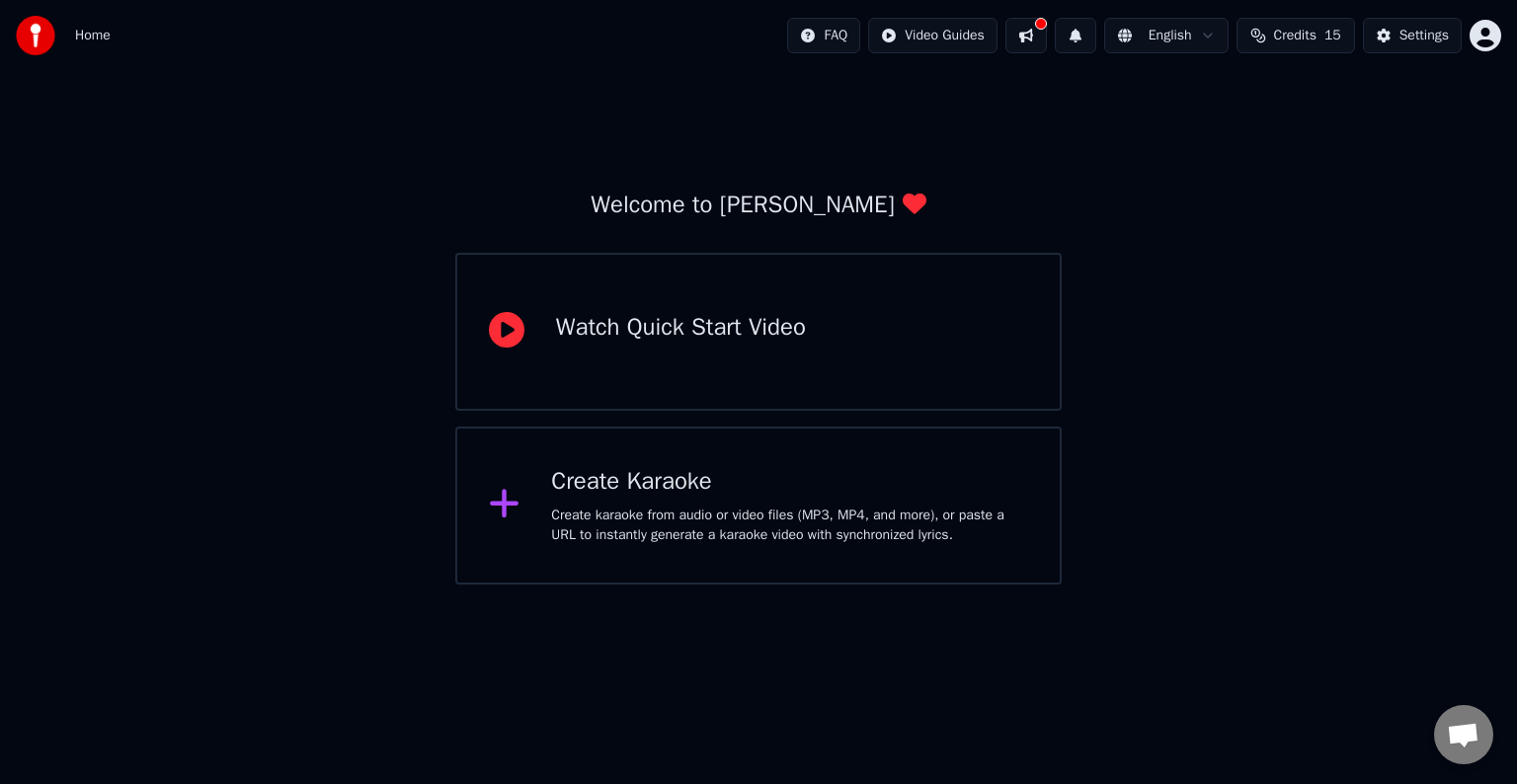click on "Home FAQ Video Guides English Credits 15 Settings Welcome to Youka Watch Quick Start Video Create Karaoke Create karaoke from audio or video files (MP3, MP4, and more), or paste a URL to instantly generate a karaoke video with synchronized lyrics." at bounding box center (758, 292) 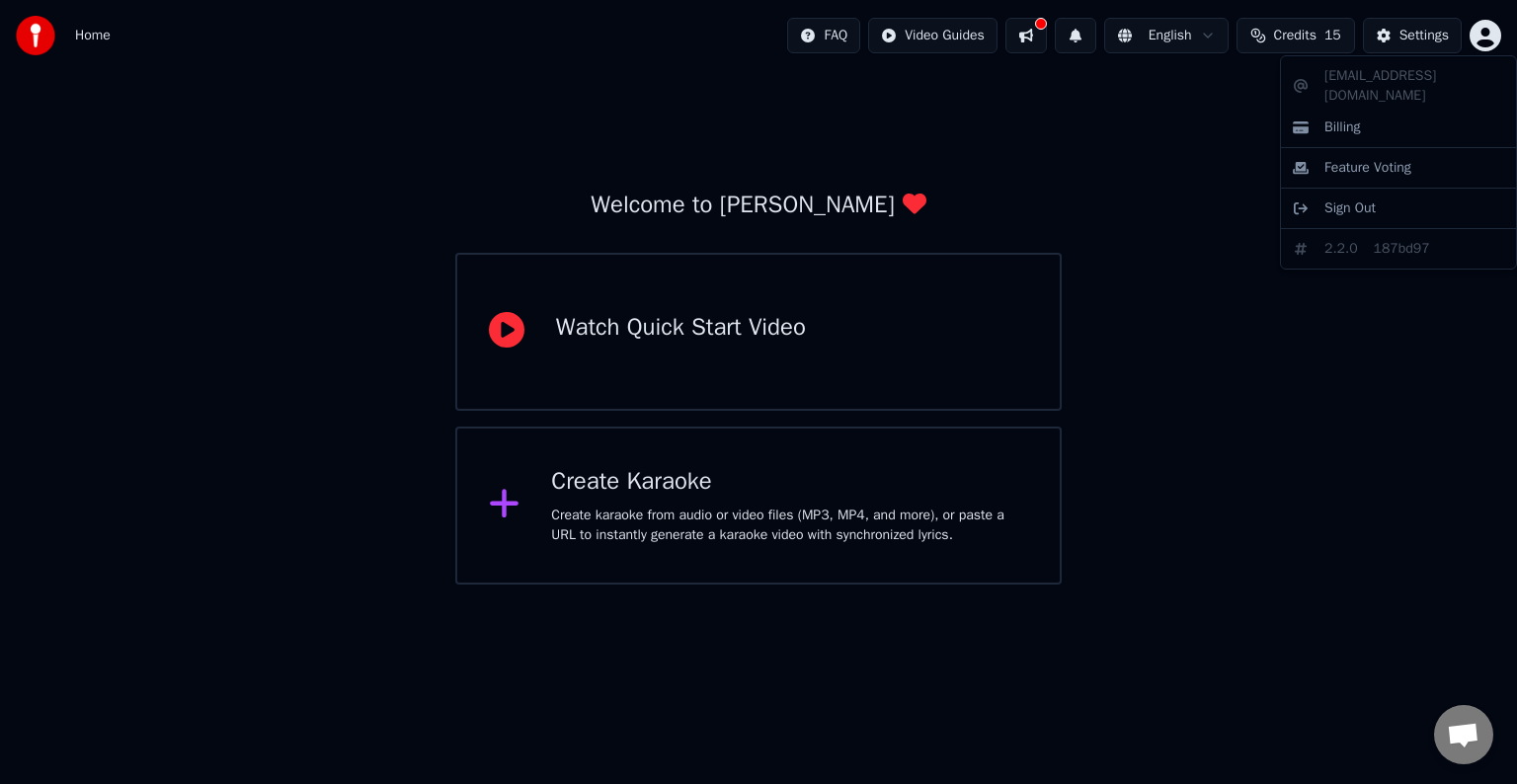 click on "Home FAQ Video Guides English Credits 15 Settings Welcome to Youka Watch Quick Start Video Create Karaoke Create karaoke from audio or video files (MP3, MP4, and more), or paste a URL to instantly generate a karaoke video with synchronized lyrics.
[EMAIL_ADDRESS][DOMAIN_NAME] Billing Feature Voting Sign Out 2.2.0 187bd97" at bounding box center (758, 292) 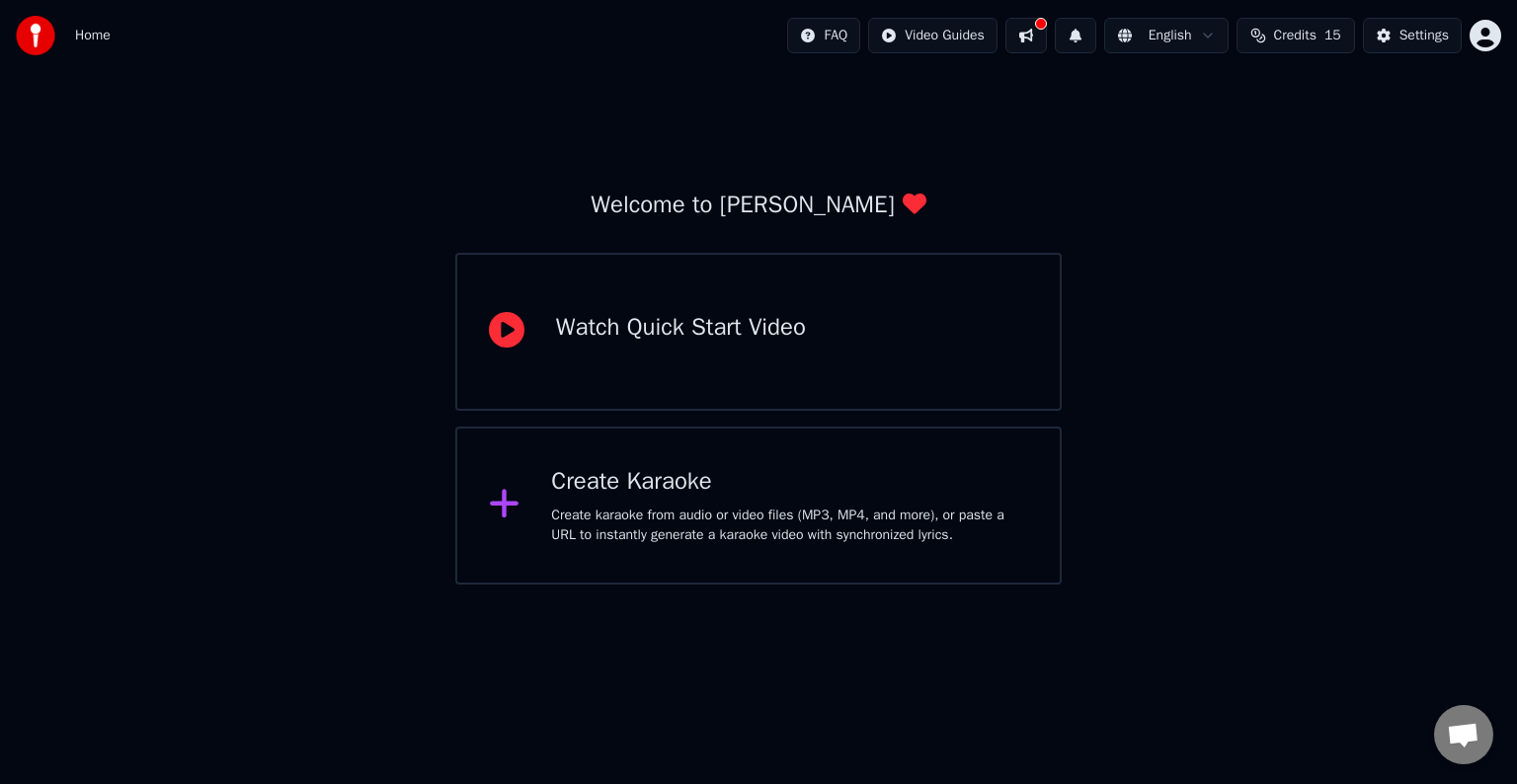 click on "Home FAQ Video Guides English Credits 15 Settings Welcome to Youka Watch Quick Start Video Create Karaoke Create karaoke from audio or video files (MP3, MP4, and more), or paste a URL to instantly generate a karaoke video with synchronized lyrics." at bounding box center (758, 292) 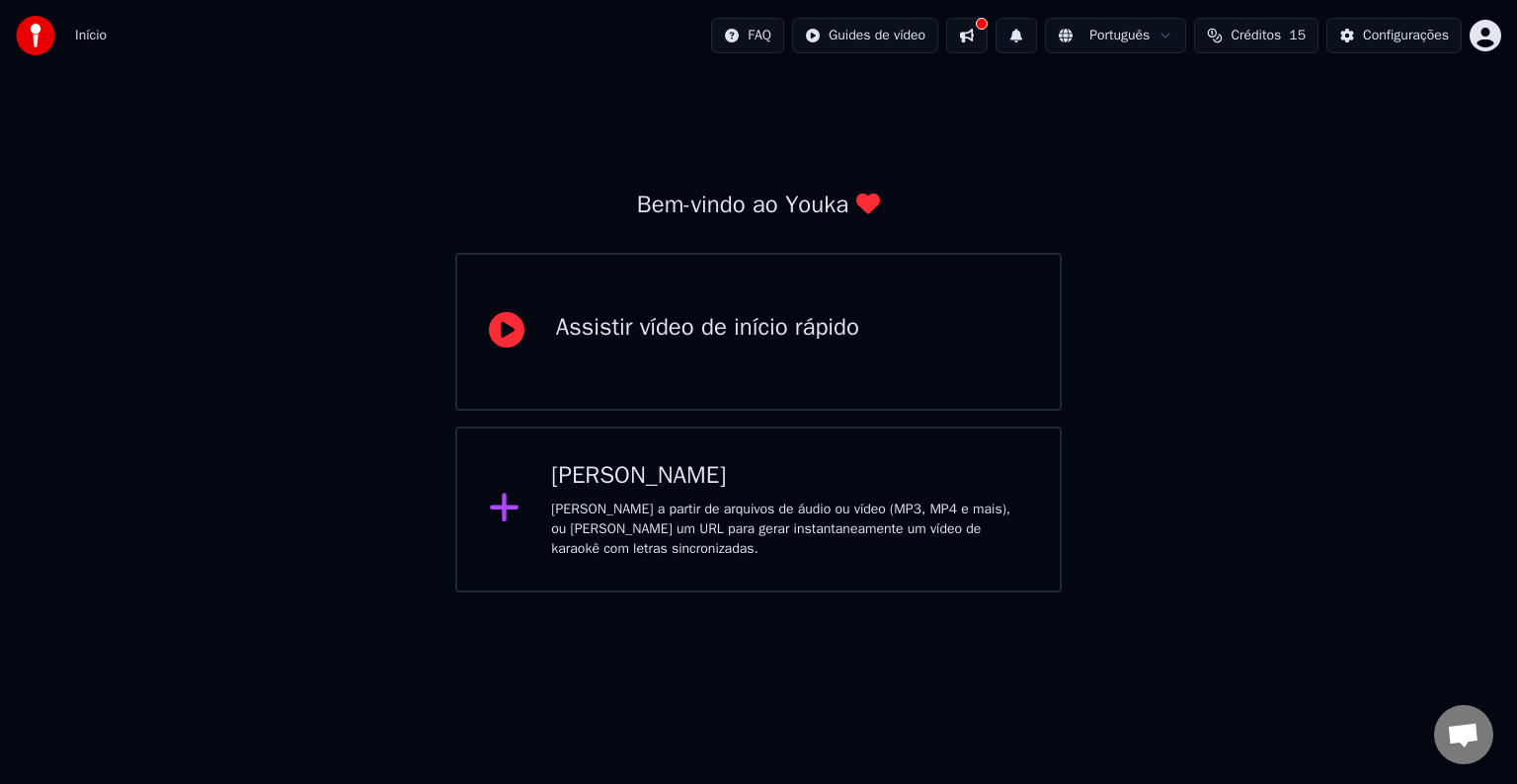 click on "Assistir vídeo de início rápido" at bounding box center (758, 332) 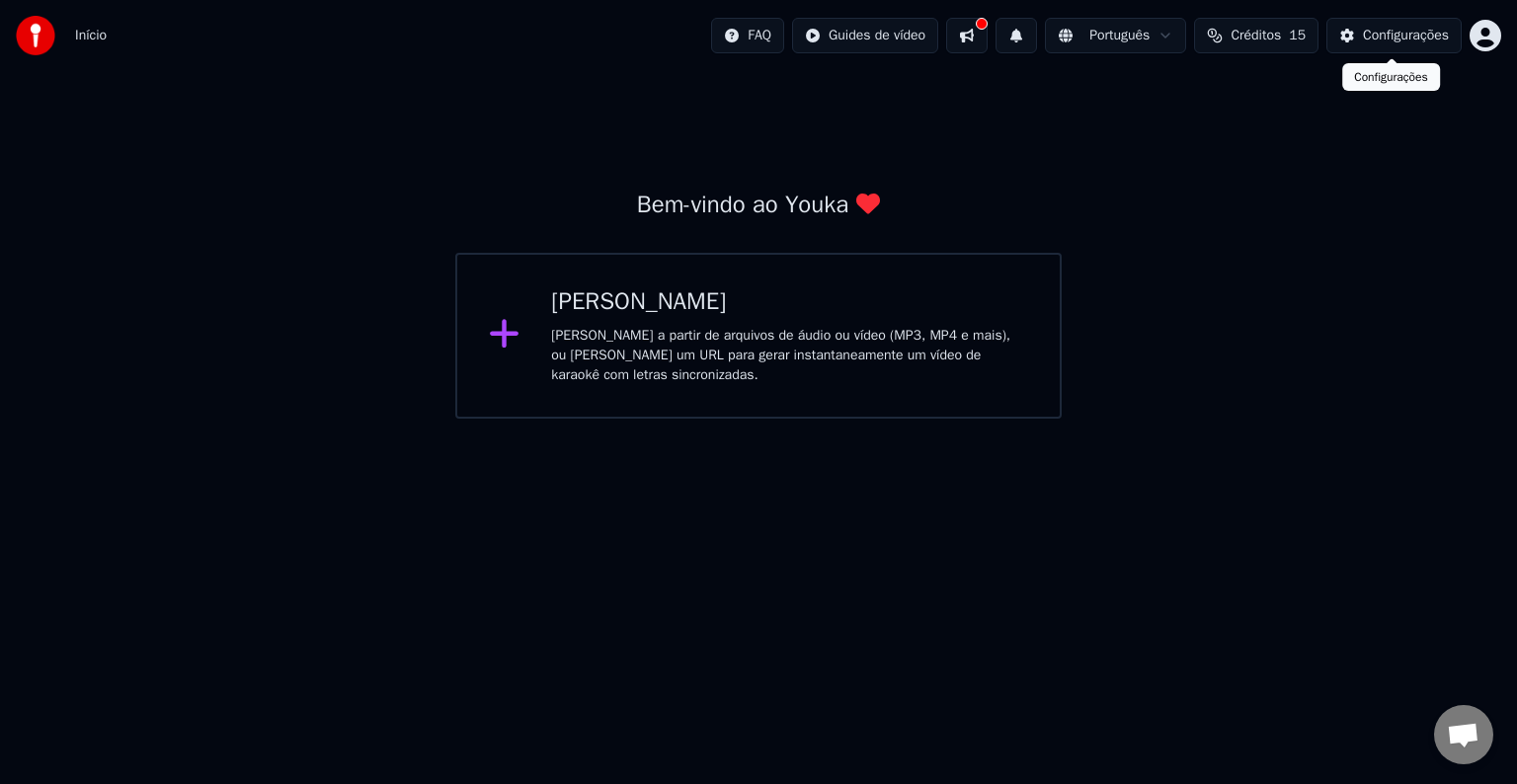 click on "Configurações" at bounding box center (1394, 36) 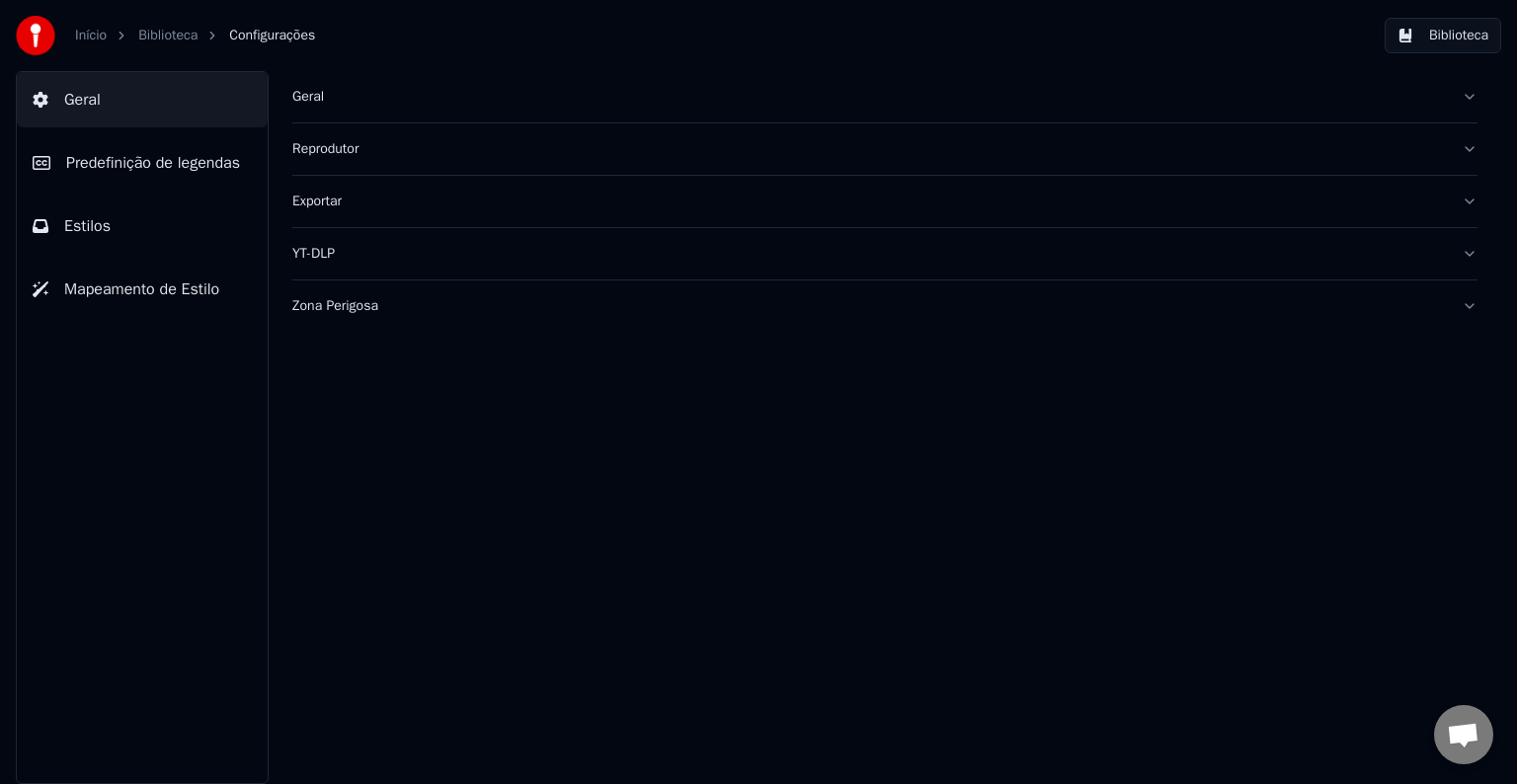 click on "Estilos" at bounding box center [87, 226] 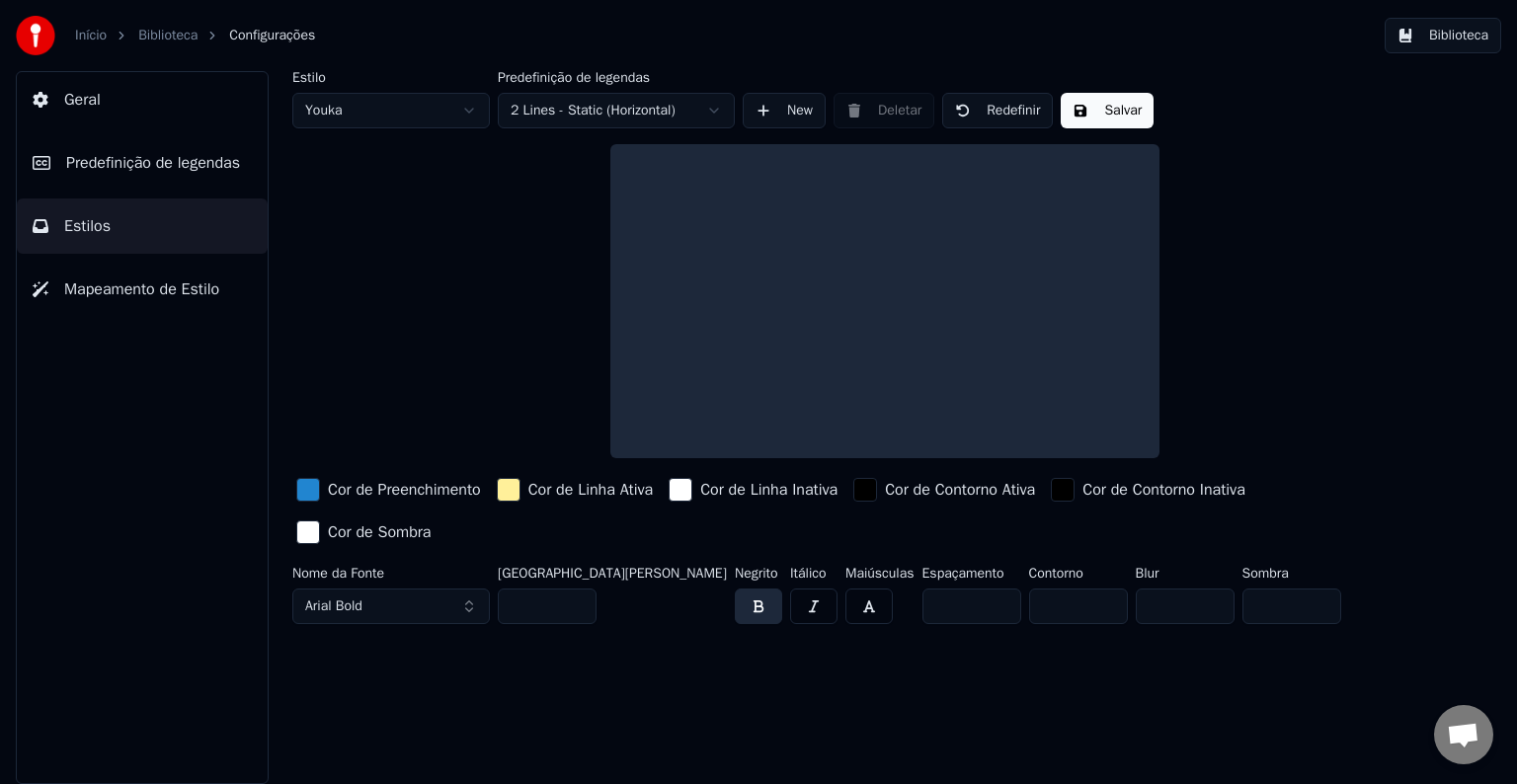 click on "Início Biblioteca Configurações Biblioteca Geral Predefinição de legendas Estilos Mapeamento de Estilo Estilo Youka Predefinição de legendas 2 Lines - Static (Horizontal) New Deletar Redefinir Salvar Cor de Preenchimento Cor de Linha Ativa Cor de Linha Inativa Cor [PERSON_NAME] Ativa Cor [PERSON_NAME] Inativa Cor de Sombra Nome [PERSON_NAME] Arial Bold Tamanho [PERSON_NAME] ** Negrito Itálico Maiúsculas Espaçamento * Contorno * Blur * Sombra *" at bounding box center (758, 392) 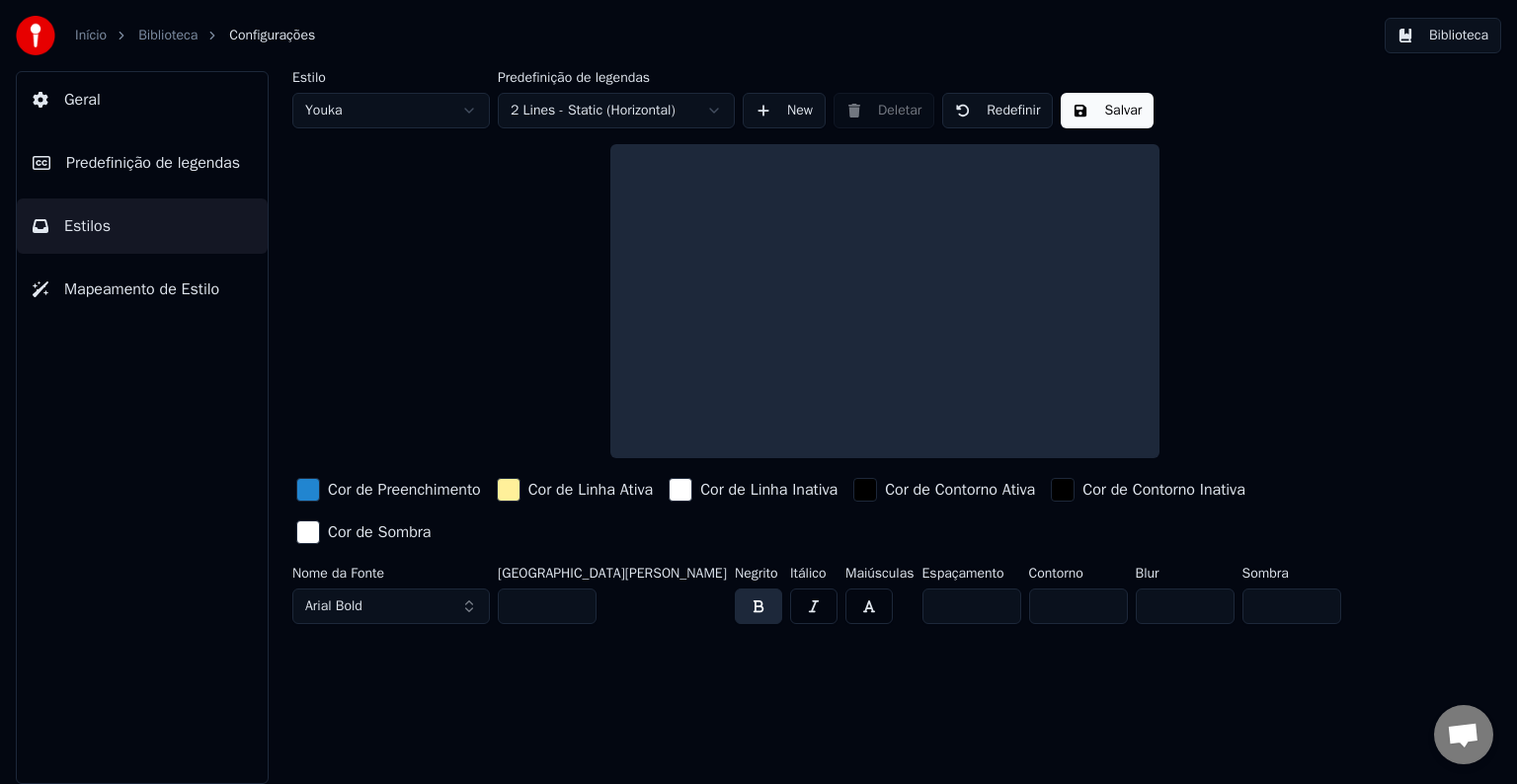 click on "Início Biblioteca Configurações Biblioteca Geral Predefinição de legendas Estilos Mapeamento de Estilo Estilo Youka Predefinição de legendas 2 Lines - Static (Horizontal) New Deletar Redefinir Salvar Cor de Preenchimento Cor de Linha Ativa Cor de Linha Inativa Cor [PERSON_NAME] Ativa Cor [PERSON_NAME] Inativa Cor de Sombra Nome [PERSON_NAME] Arial Bold Tamanho [PERSON_NAME] ** Negrito Itálico Maiúsculas Espaçamento * Contorno * Blur * Sombra *" at bounding box center [758, 392] 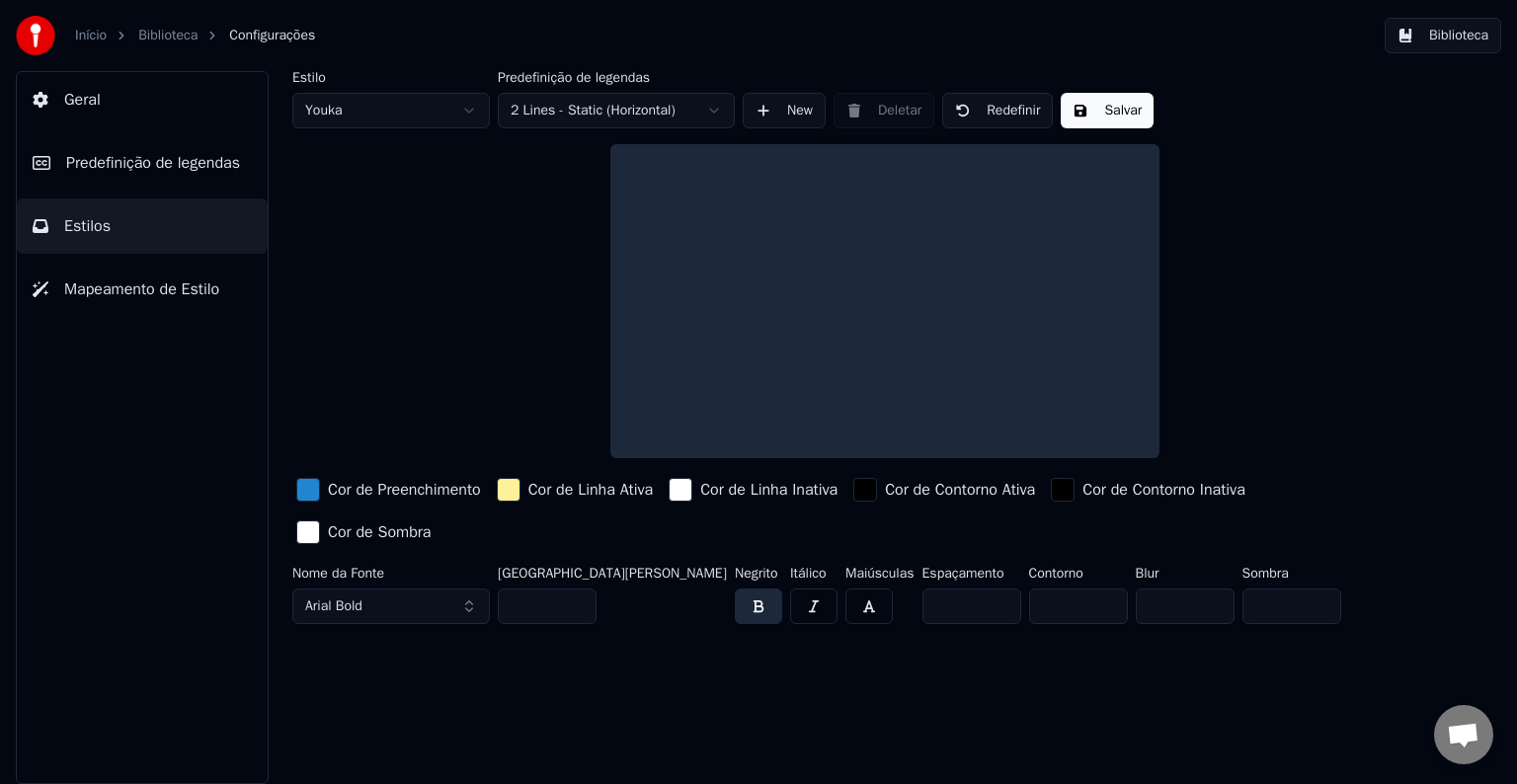 click on "**" at bounding box center (547, 606) 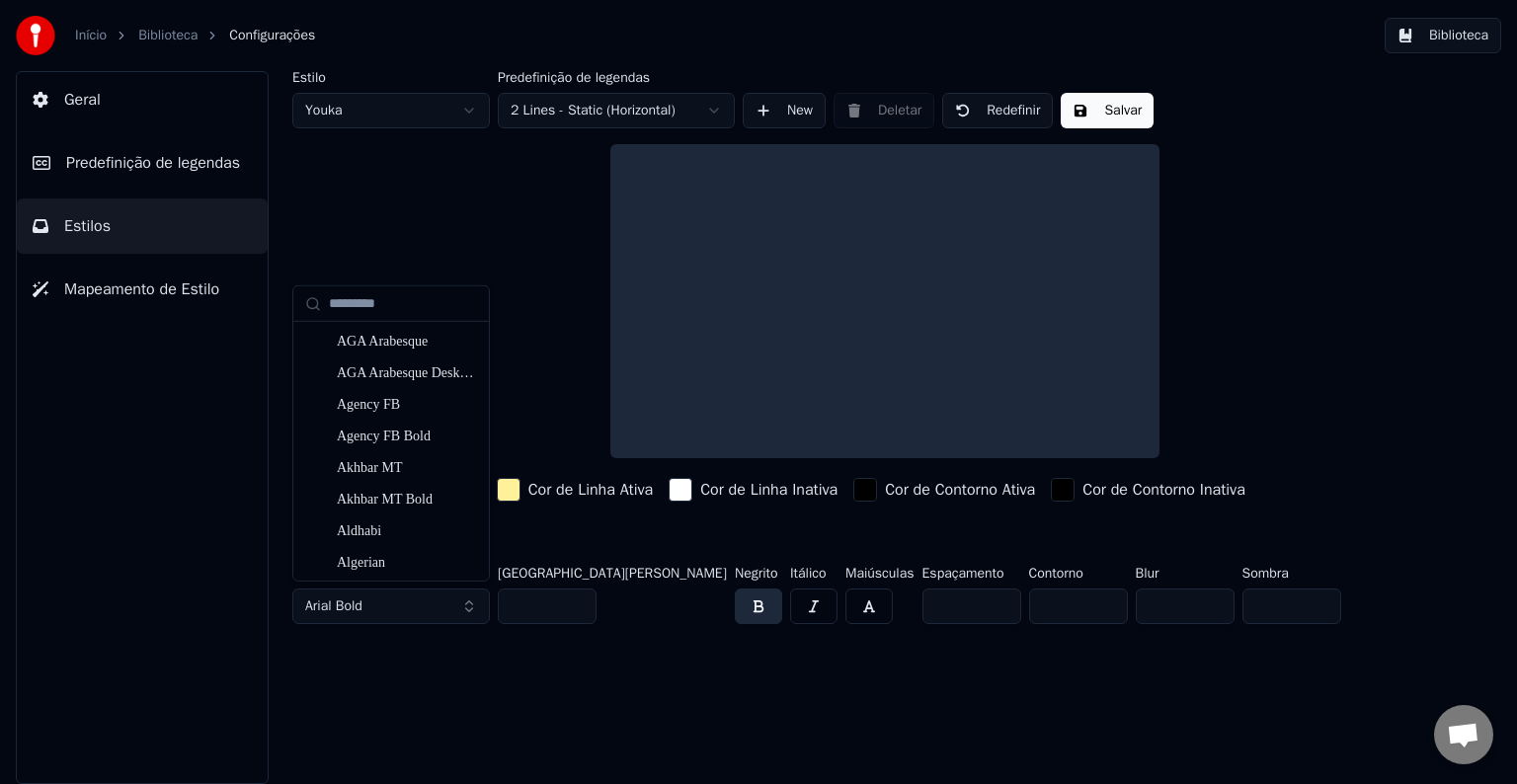 click on "Arial Bold" at bounding box center (391, 606) 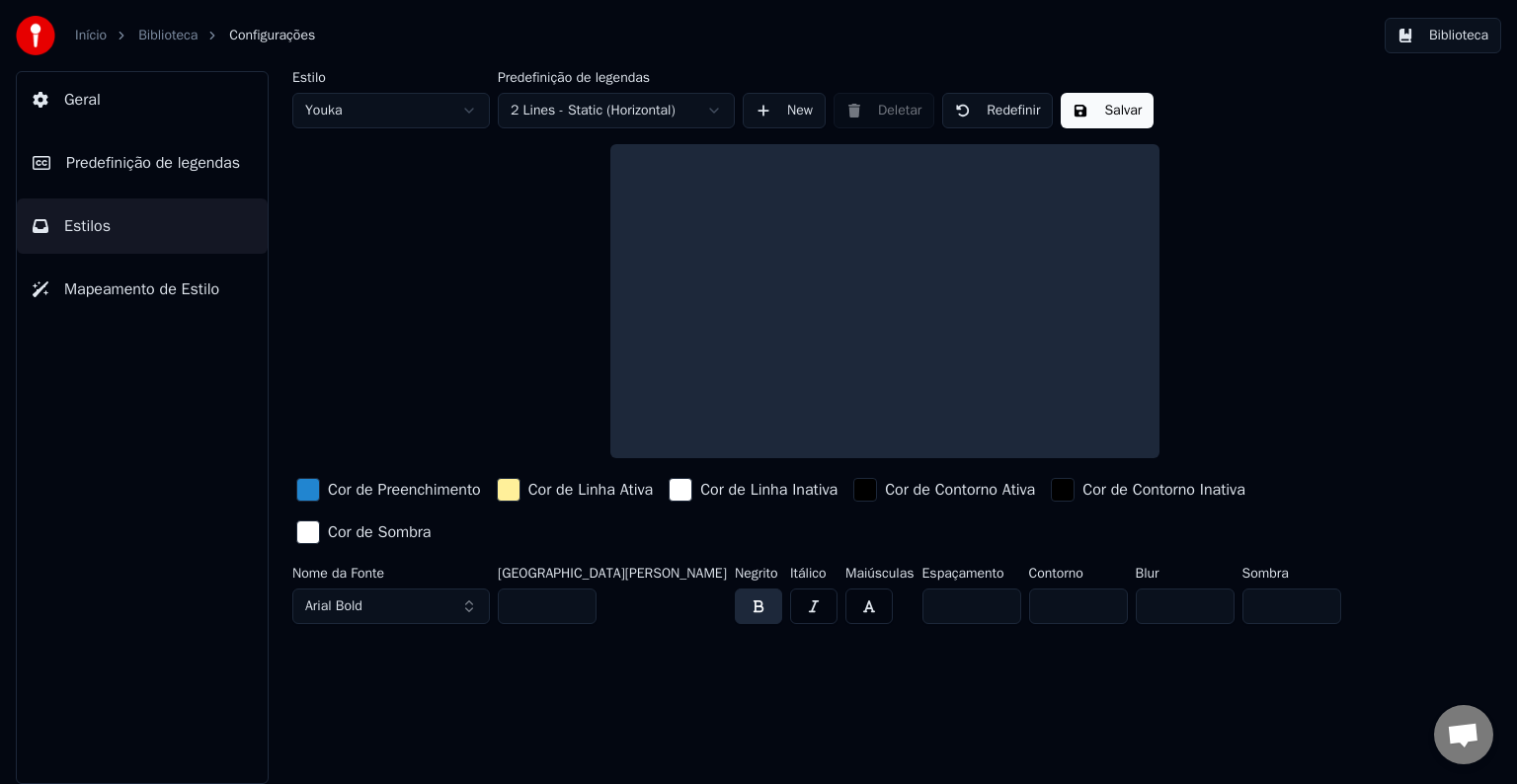 click on "Arial Bold" at bounding box center [391, 606] 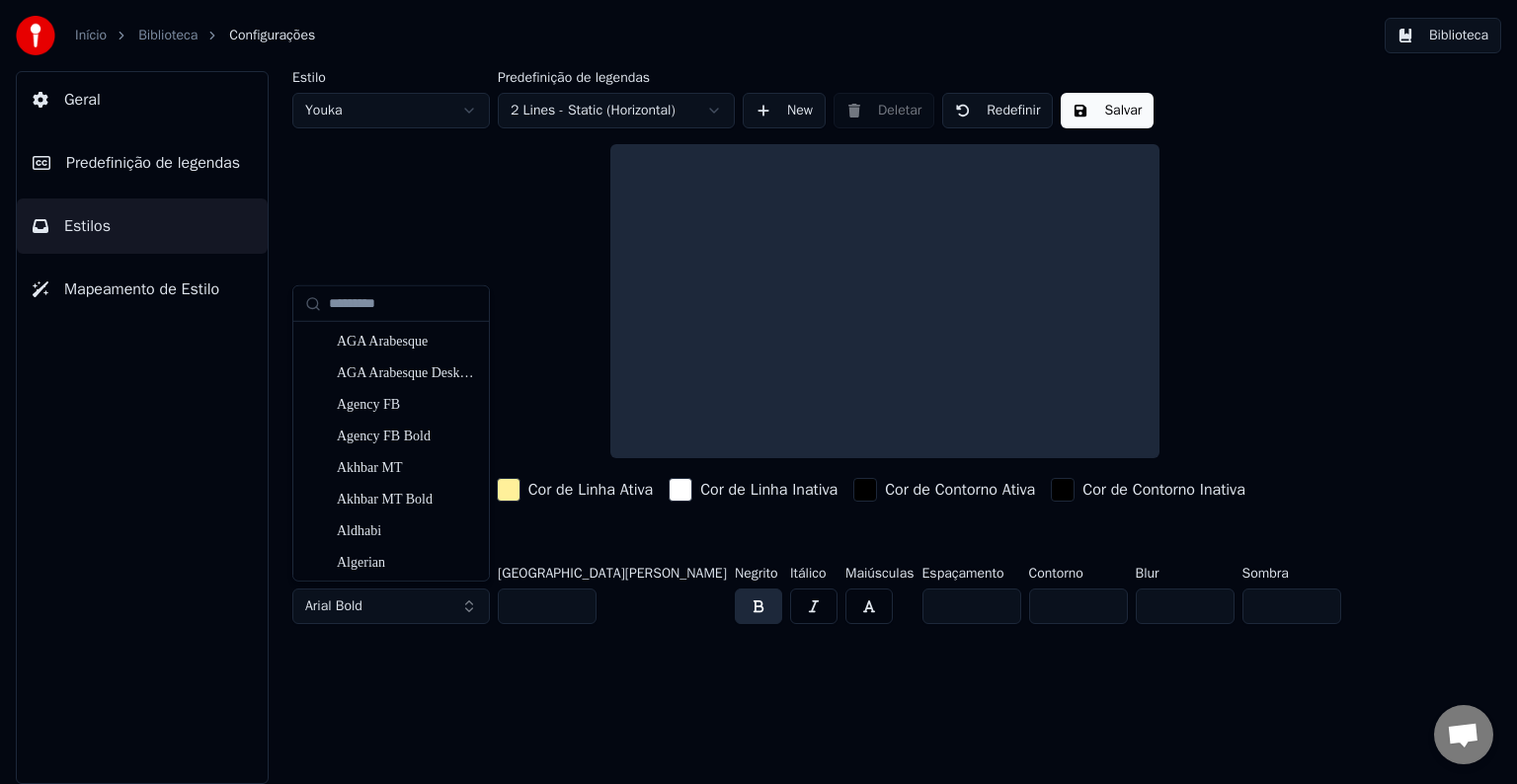 click on "Arial Bold" at bounding box center [391, 606] 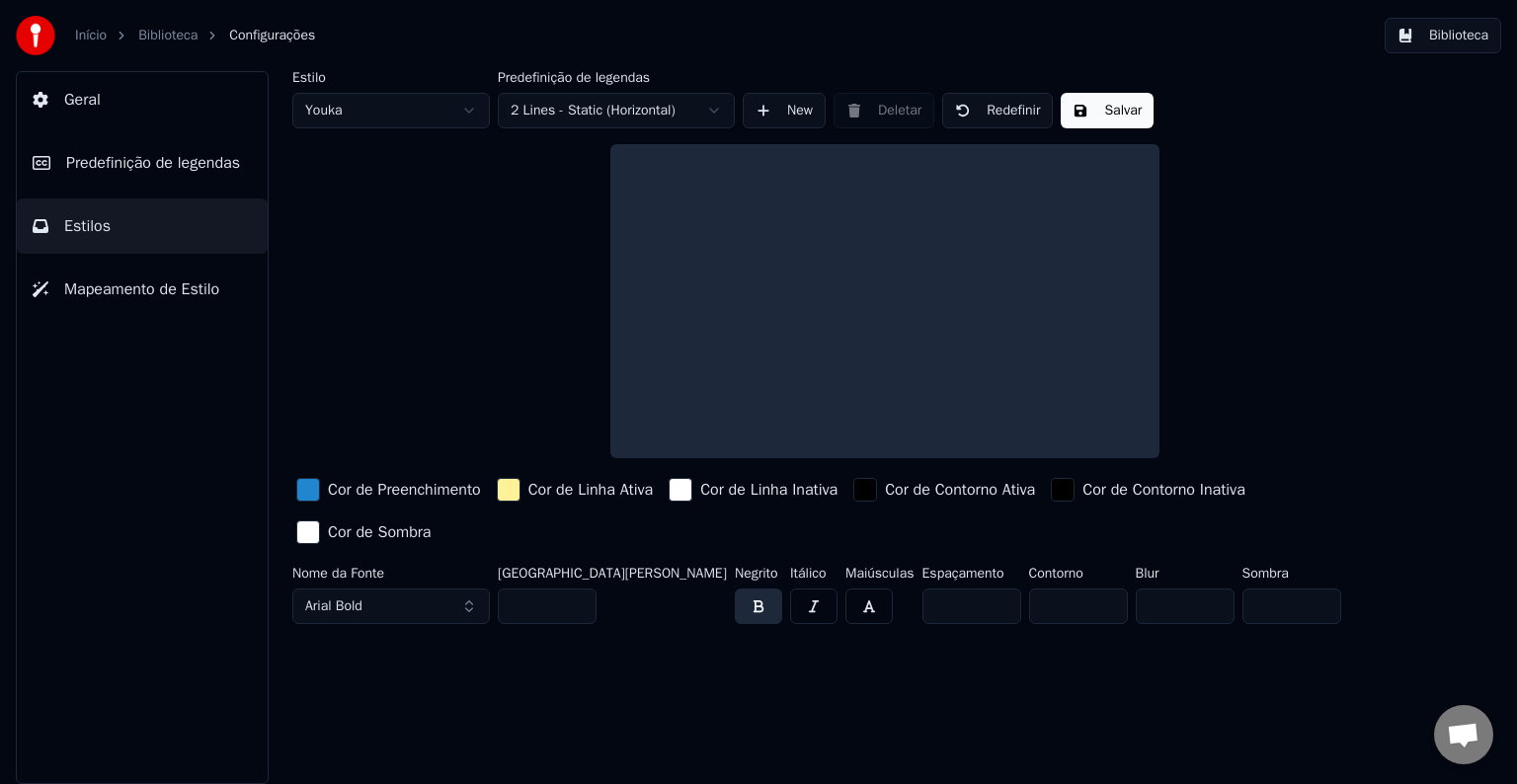 click on "Início Biblioteca Configurações Biblioteca Geral Predefinição de legendas Estilos Mapeamento de Estilo Estilo Youka Predefinição de legendas 2 Lines - Static (Horizontal) New Deletar Redefinir Salvar Cor de Preenchimento Cor de Linha Ativa Cor de Linha Inativa Cor [PERSON_NAME] Ativa Cor [PERSON_NAME] Inativa Cor de Sombra Nome [PERSON_NAME] Arial Bold Tamanho [PERSON_NAME] ** Negrito Itálico Maiúsculas Espaçamento * Contorno * Blur * Sombra *" at bounding box center [758, 392] 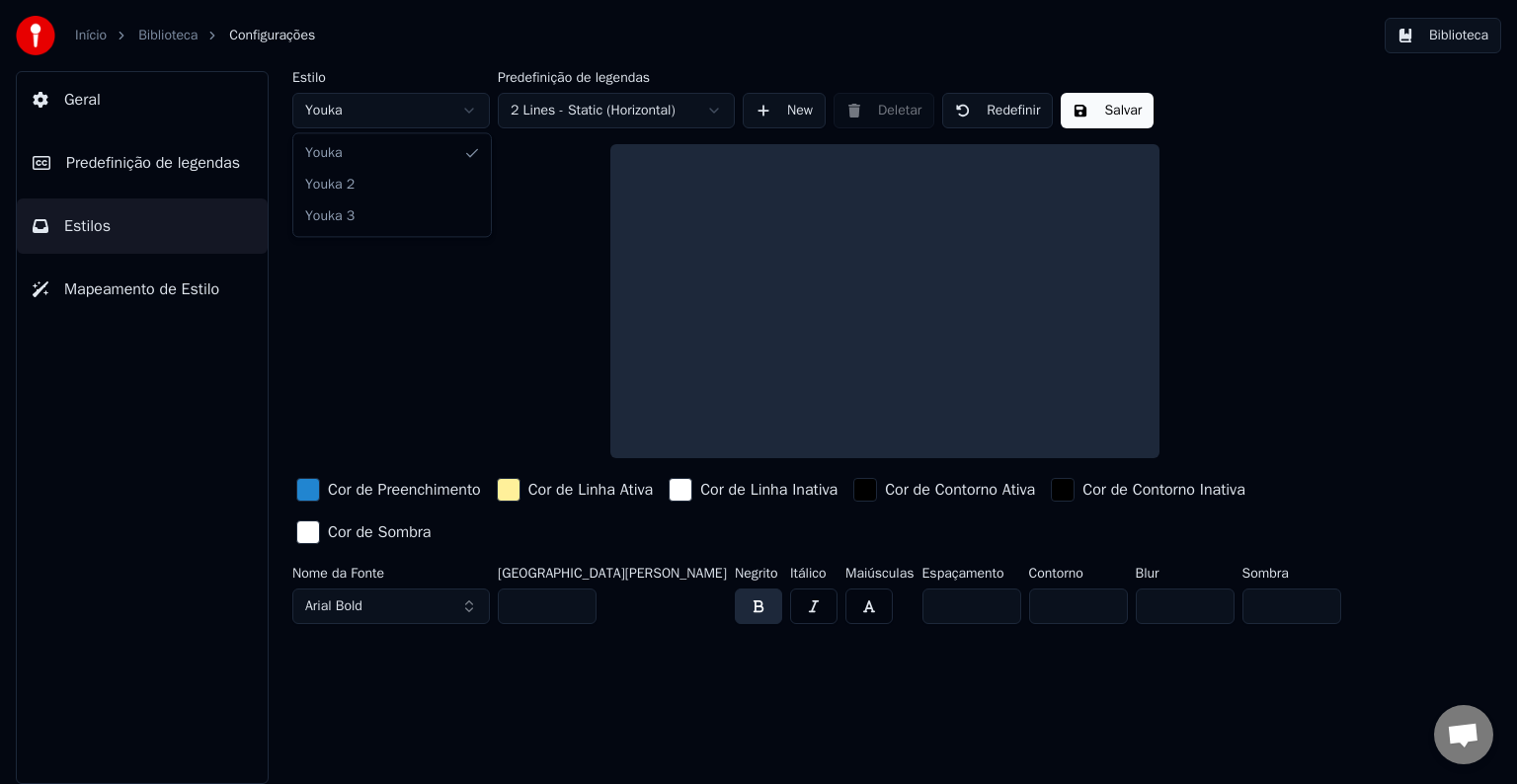 click on "Início Biblioteca Configurações Biblioteca Geral Predefinição de legendas Estilos Mapeamento de Estilo Estilo Youka Predefinição de legendas 2 Lines - Static (Horizontal) New Deletar Redefinir Salvar Cor de Preenchimento Cor de Linha Ativa Cor de Linha Inativa Cor [PERSON_NAME] Ativa Cor [PERSON_NAME] Inativa Cor de Sombra Nome [PERSON_NAME] Arial Bold Tamanho [PERSON_NAME] ** Negrito Itálico Maiúsculas Espaçamento * Contorno * Blur * Sombra *
[PERSON_NAME] 2 Youka 3" at bounding box center [758, 392] 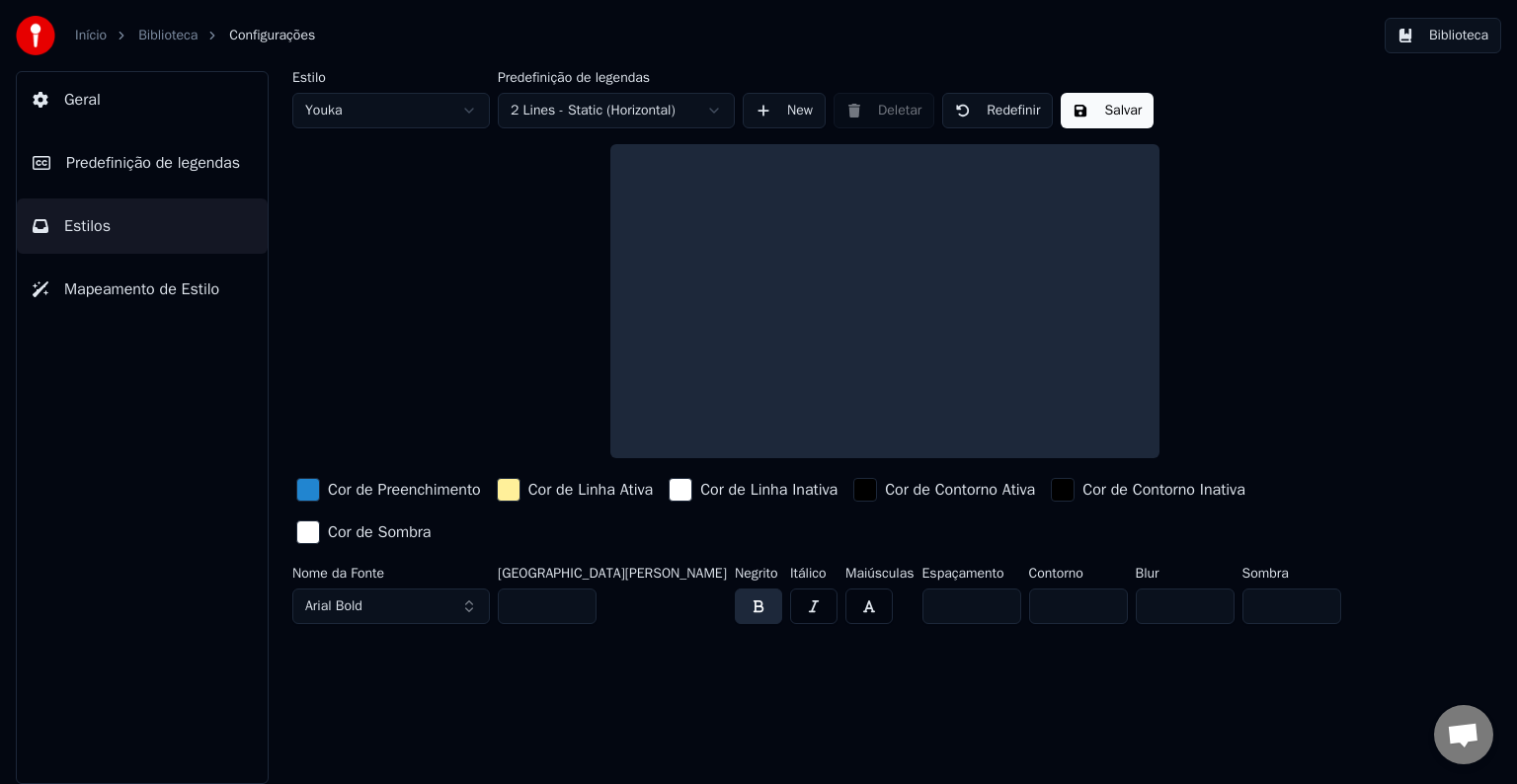 click on "Predefinição de legendas" at bounding box center [153, 163] 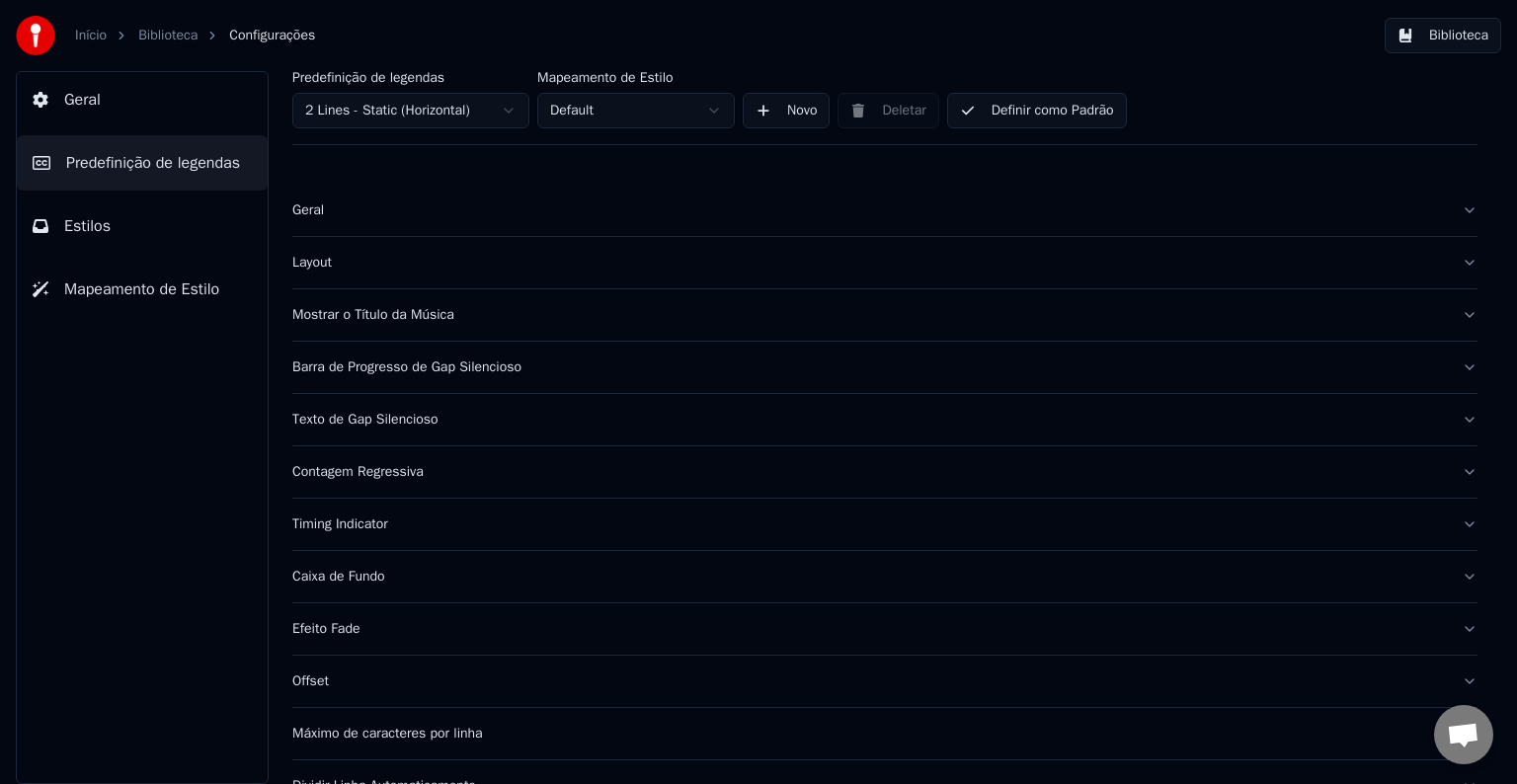 scroll, scrollTop: 93, scrollLeft: 0, axis: vertical 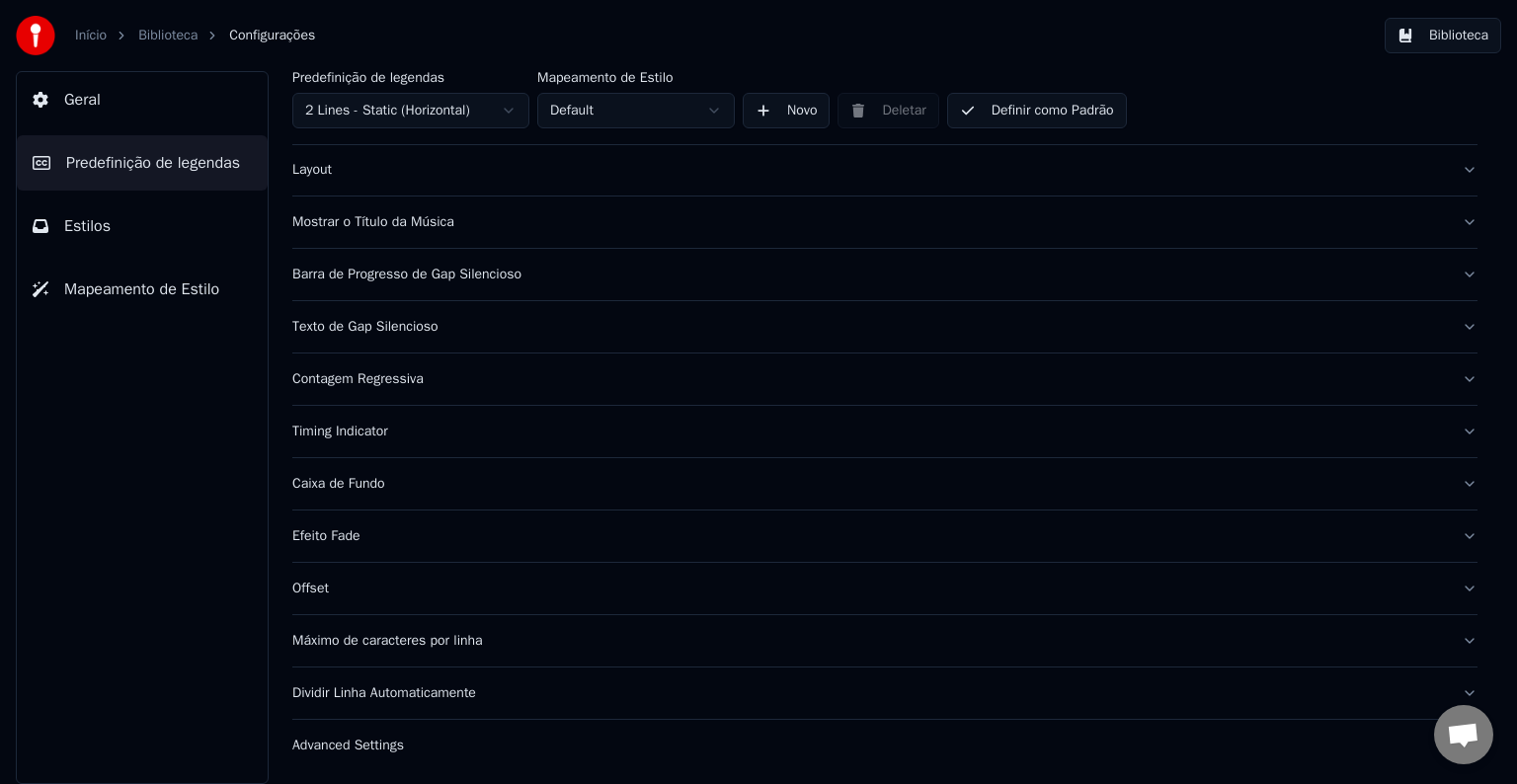 click on "Início" at bounding box center [102, 36] 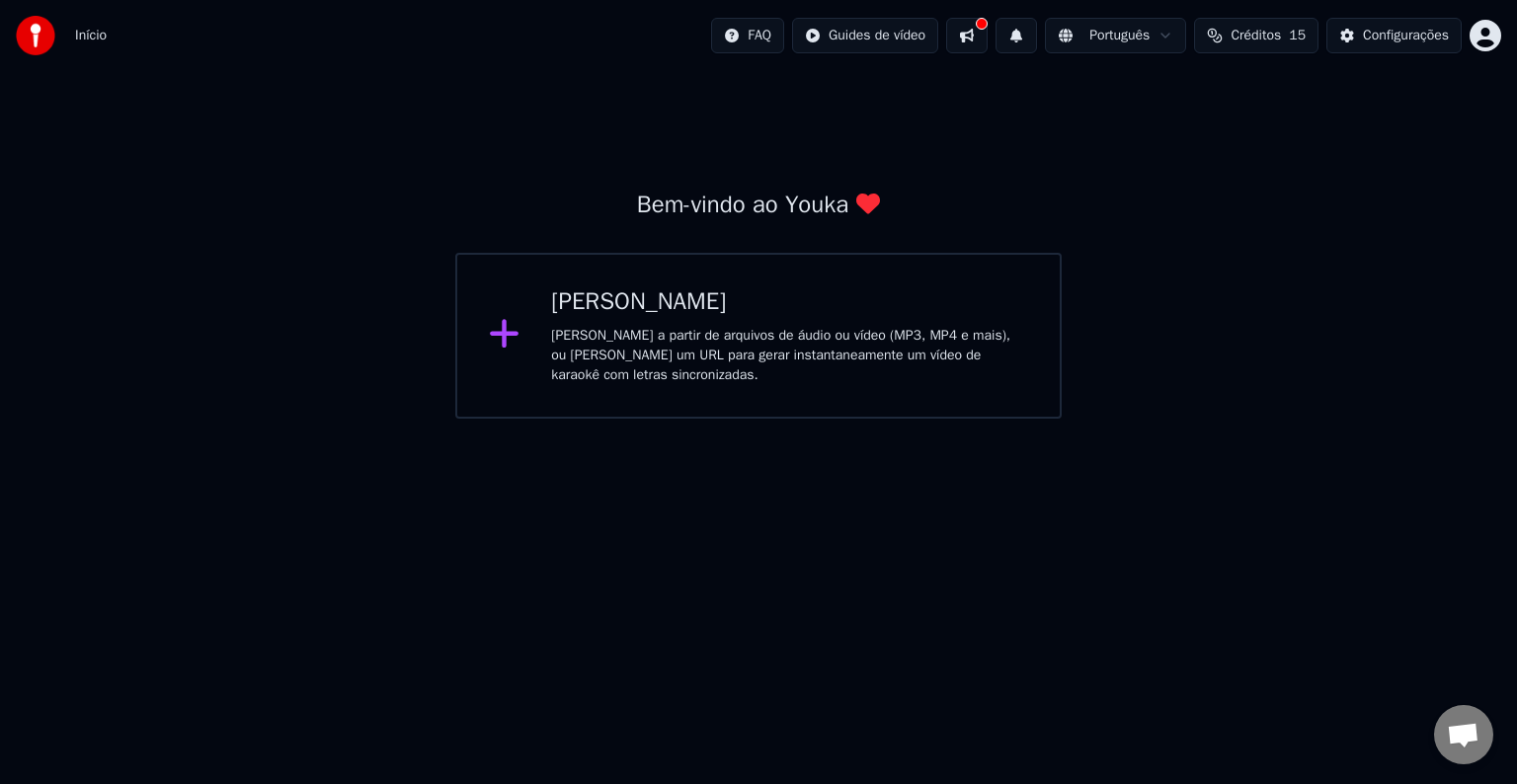 click on "[PERSON_NAME] a partir de arquivos de áudio ou vídeo (MP3, MP4 e mais), ou [PERSON_NAME] um URL para gerar instantaneamente um vídeo de karaokê com letras sincronizadas." at bounding box center [789, 355] 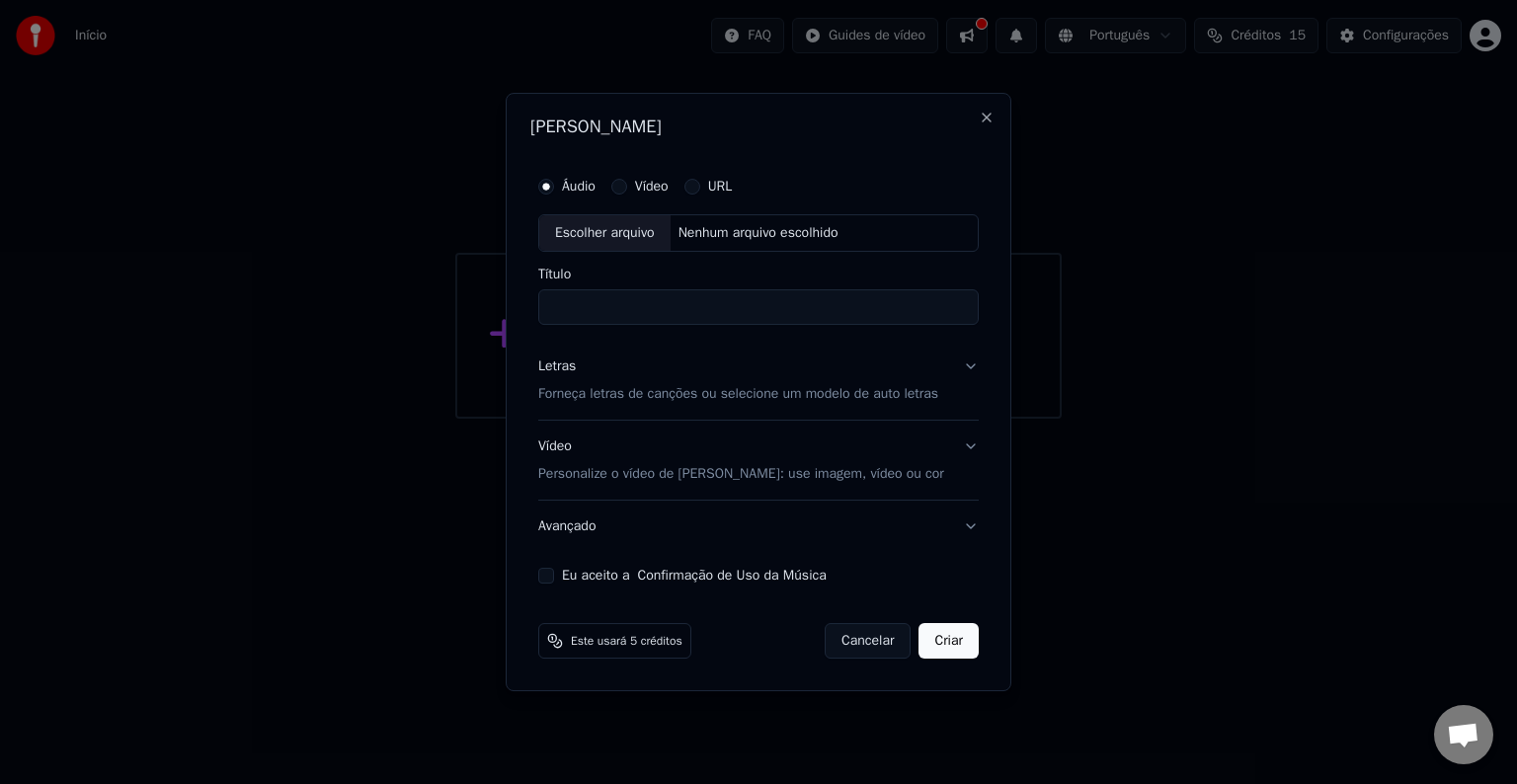 click on "Escolher arquivo" at bounding box center (604, 233) 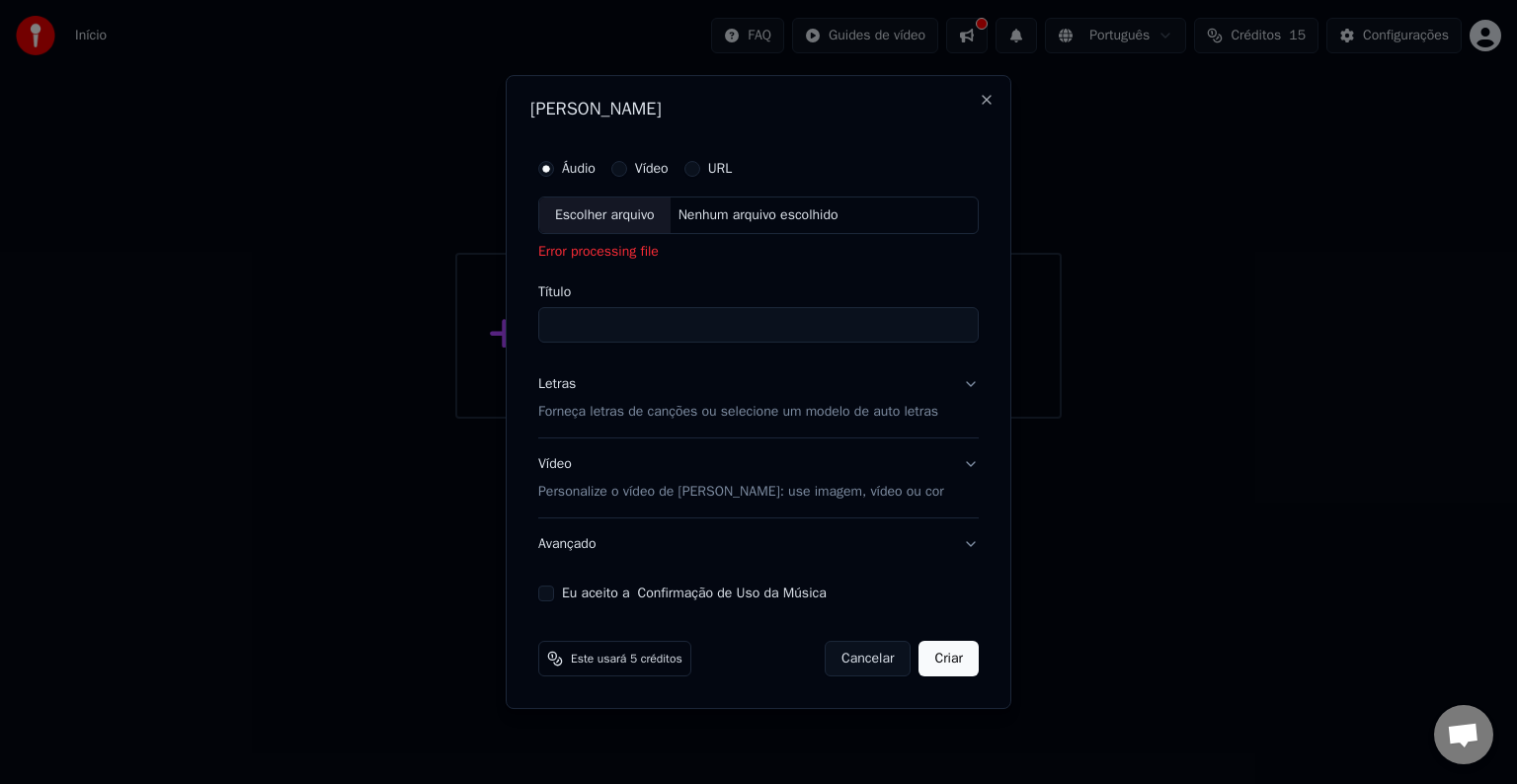 click on "Escolher arquivo" at bounding box center (604, 215) 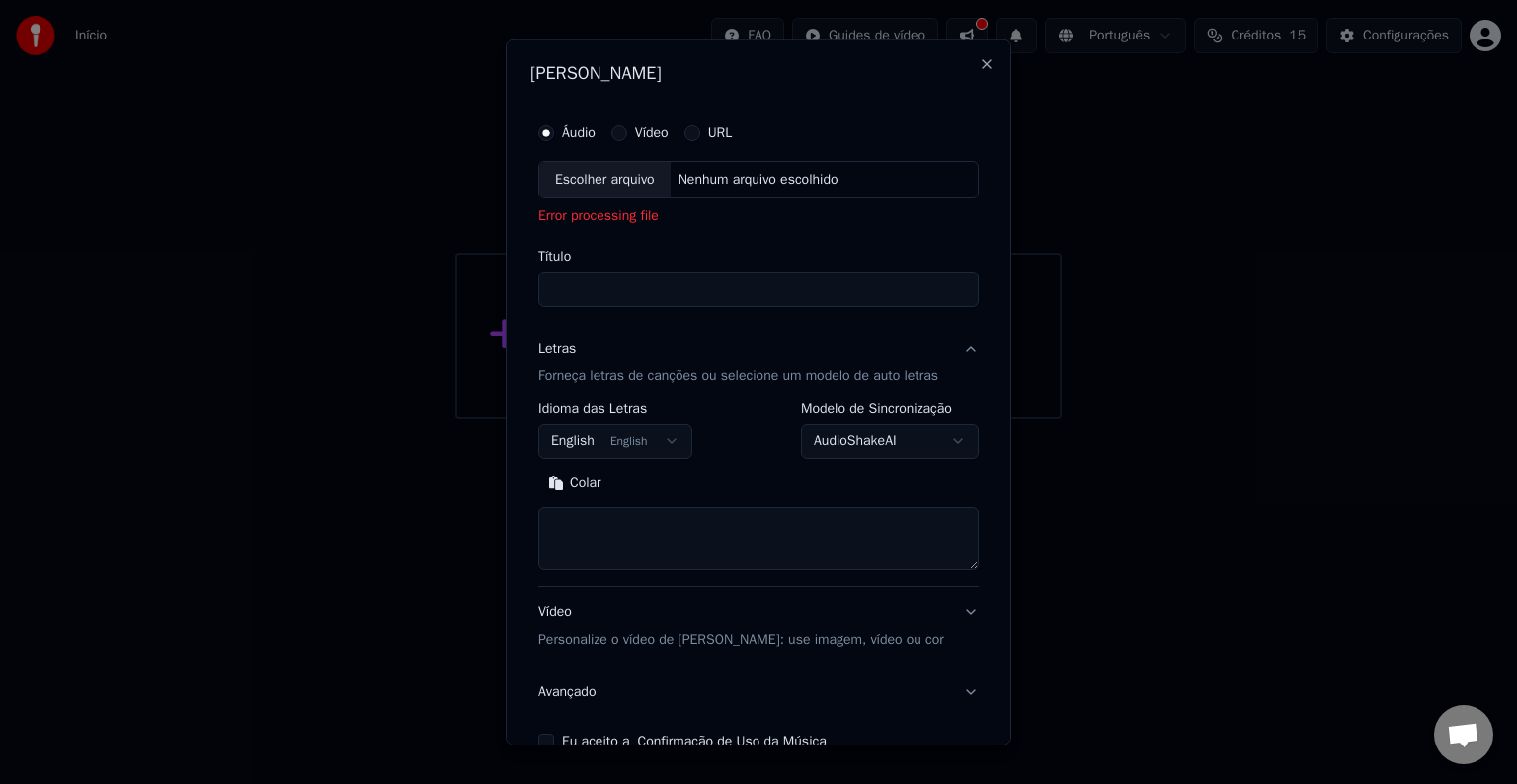 click on "**********" at bounding box center (758, 209) 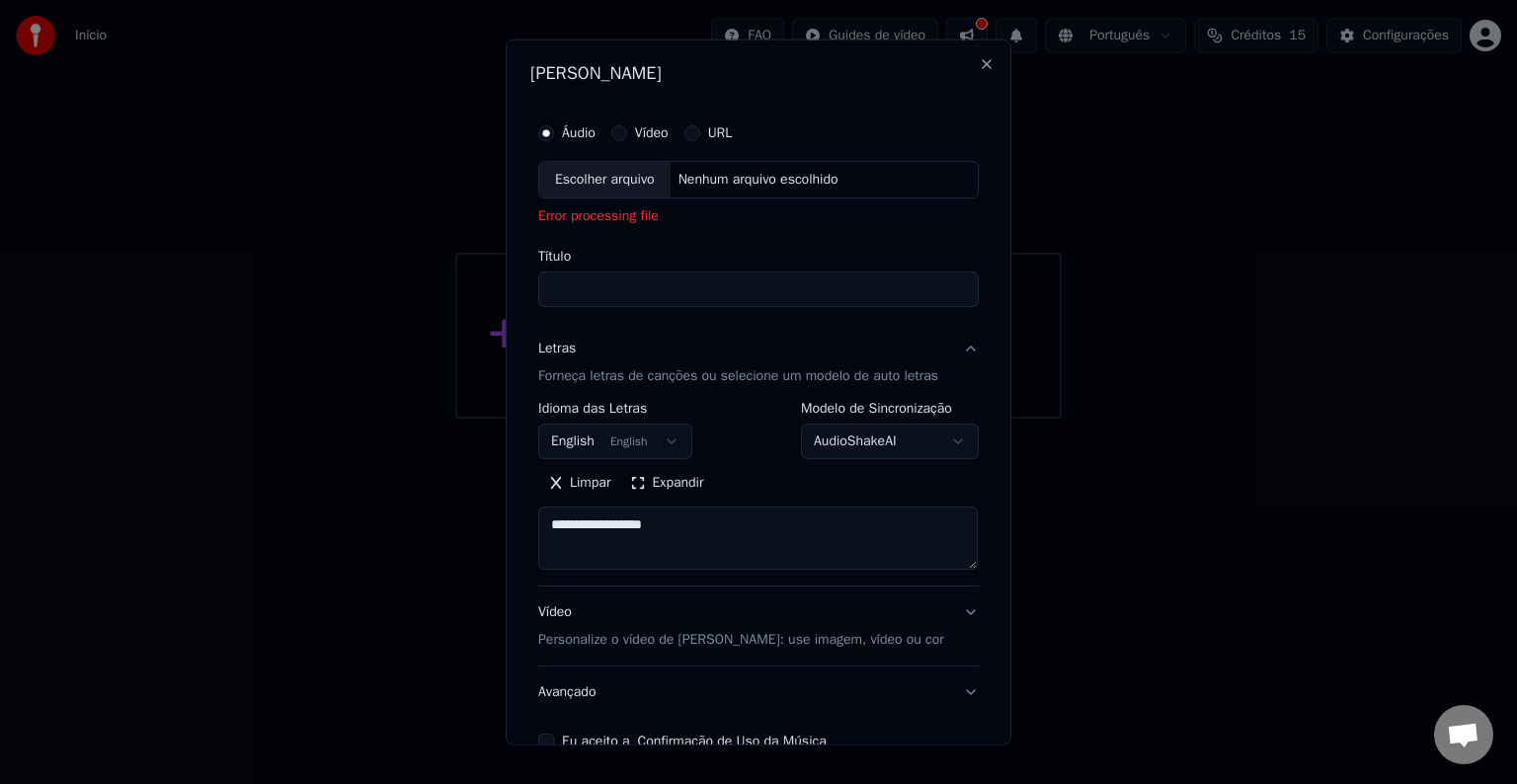 click on "Expandir" at bounding box center [667, 483] 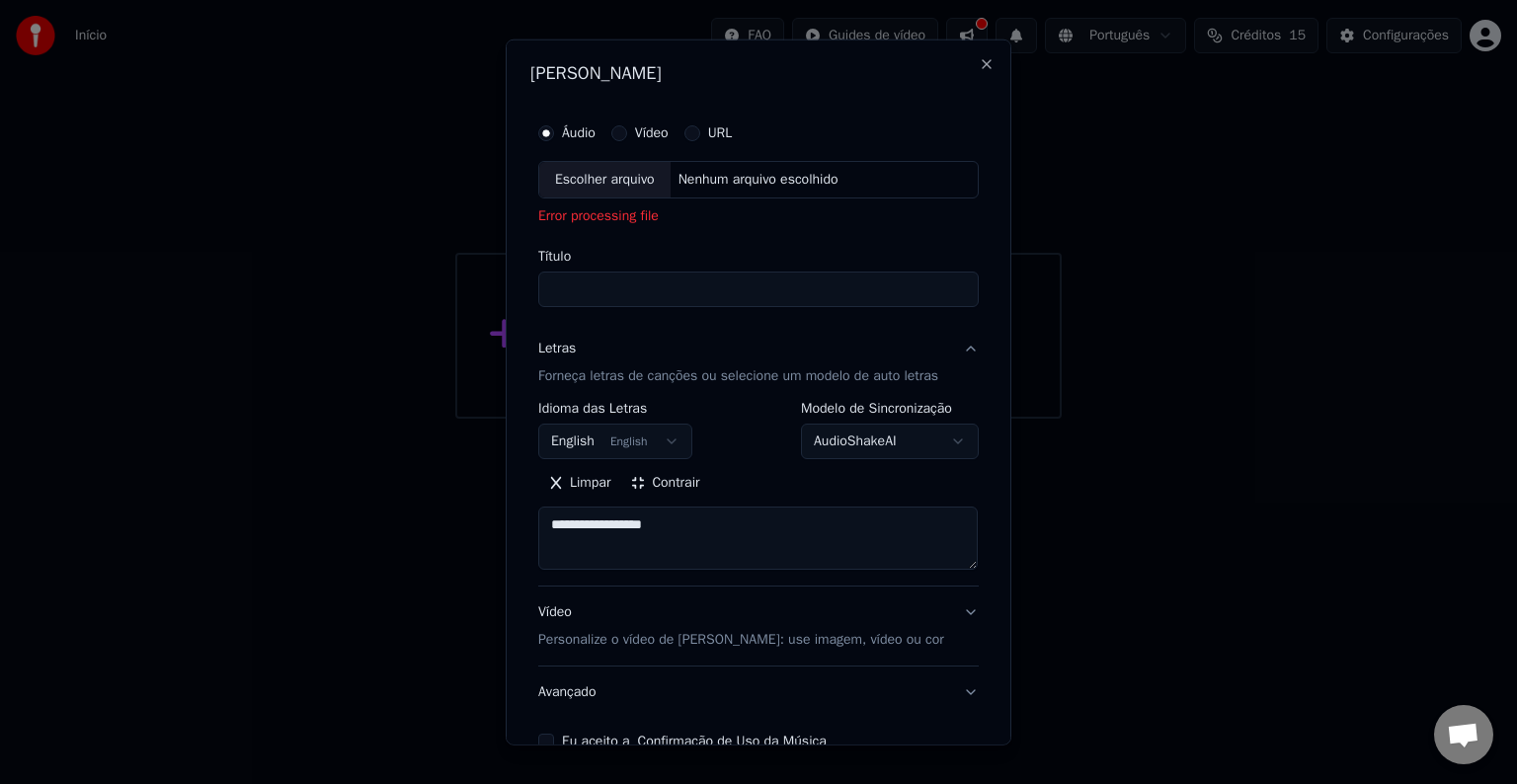 click on "Contrair" at bounding box center (665, 483) 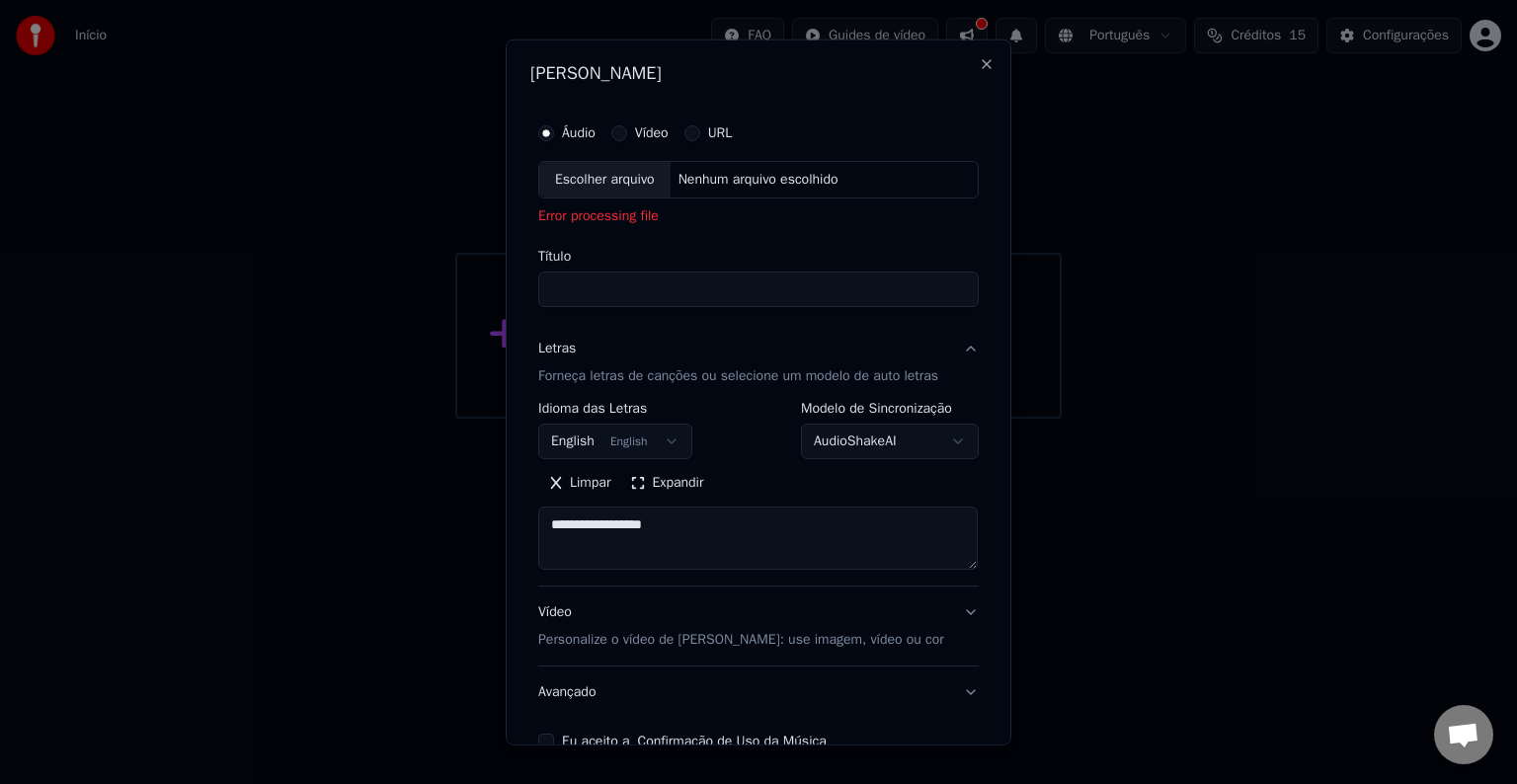 drag, startPoint x: 668, startPoint y: 529, endPoint x: 533, endPoint y: 517, distance: 135.53228 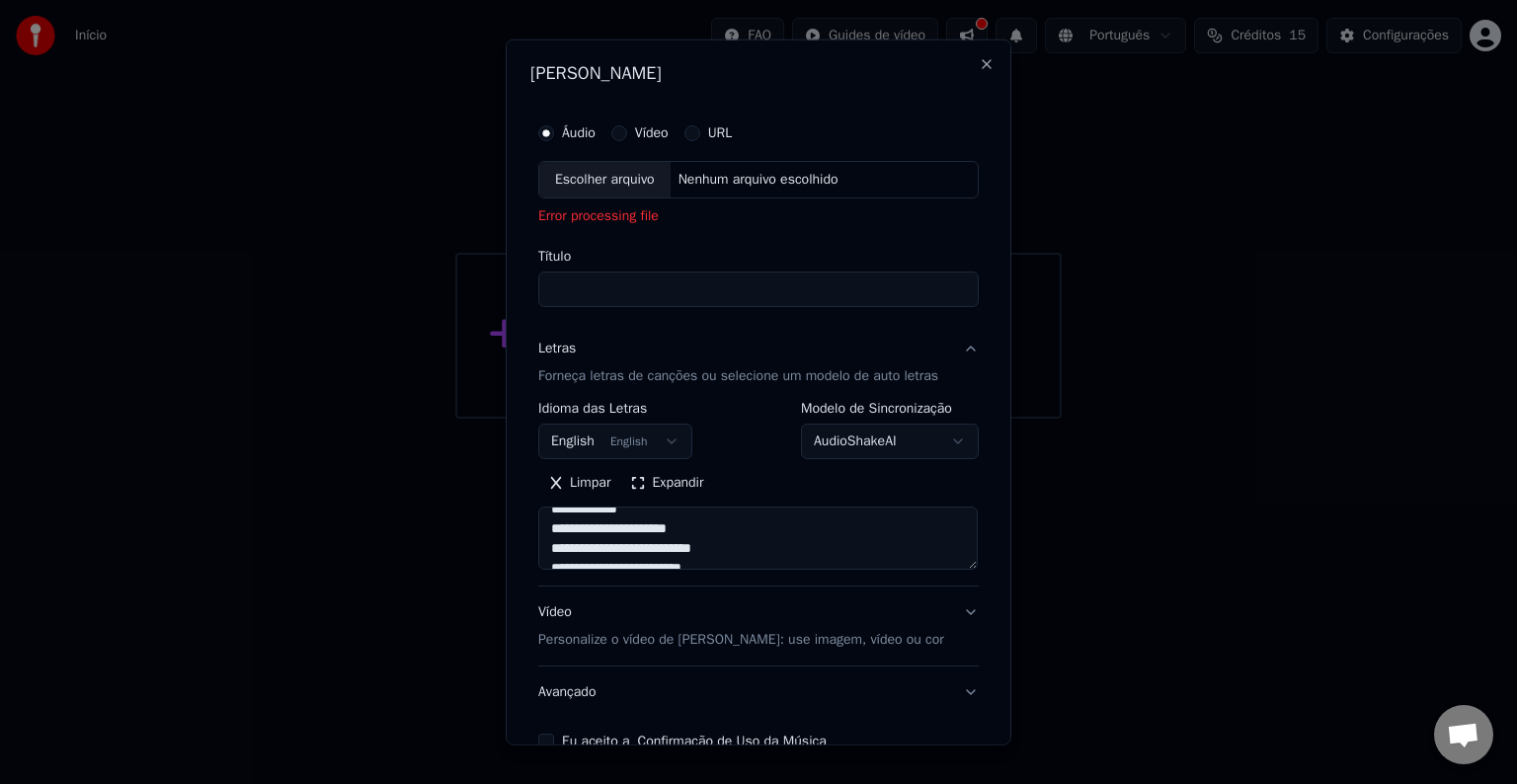 scroll, scrollTop: 0, scrollLeft: 0, axis: both 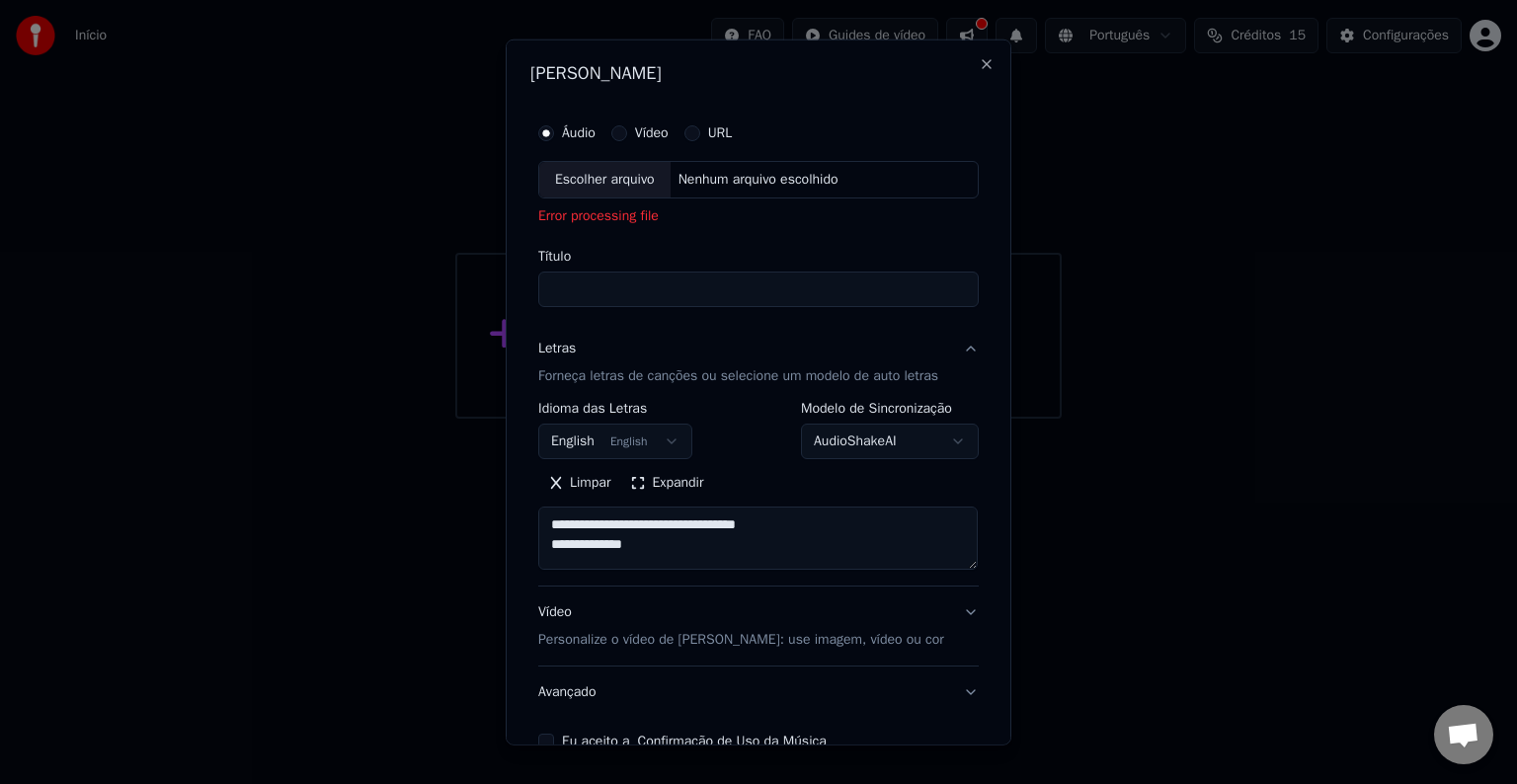 type on "**********" 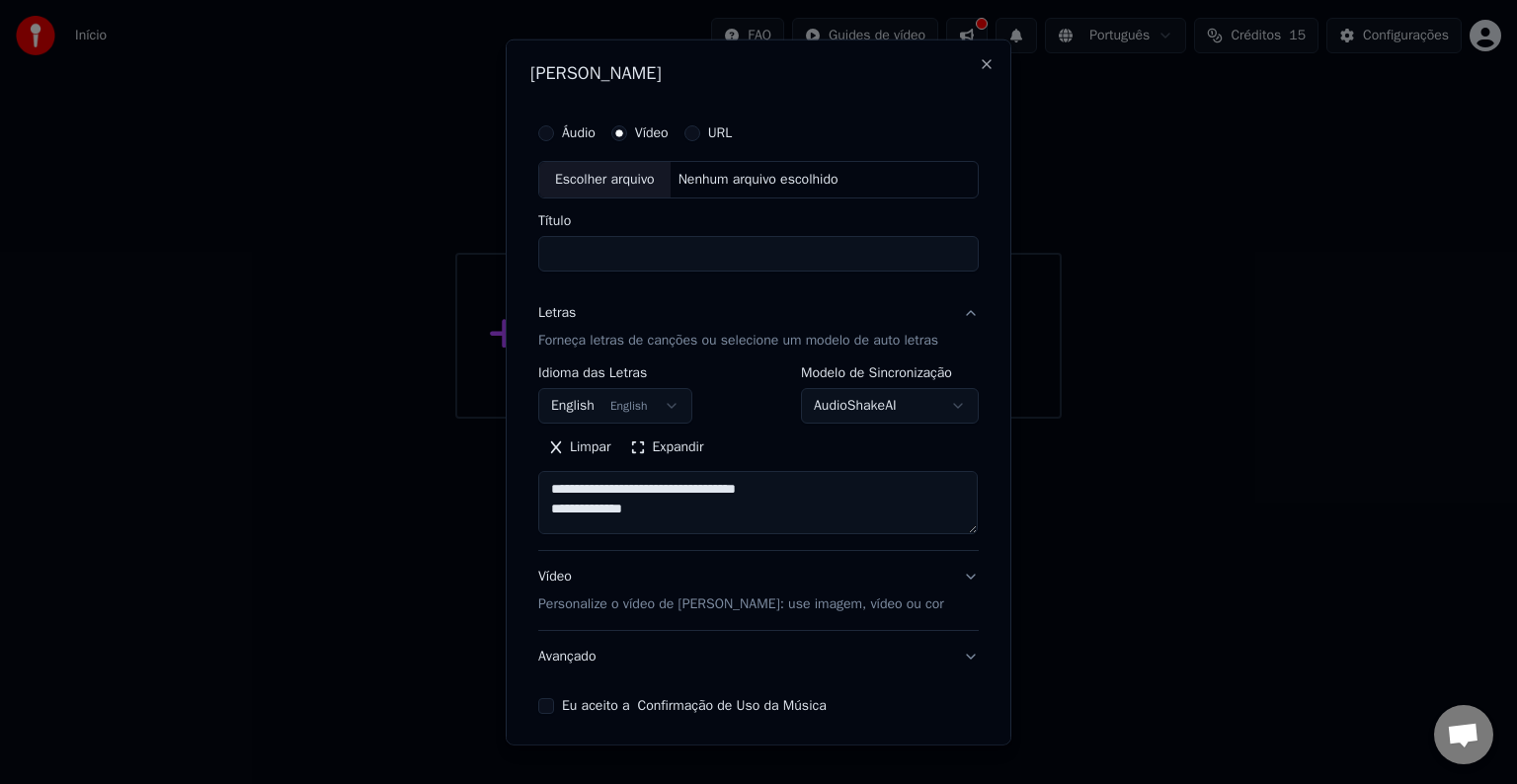 click on "Escolher arquivo" at bounding box center (604, 180) 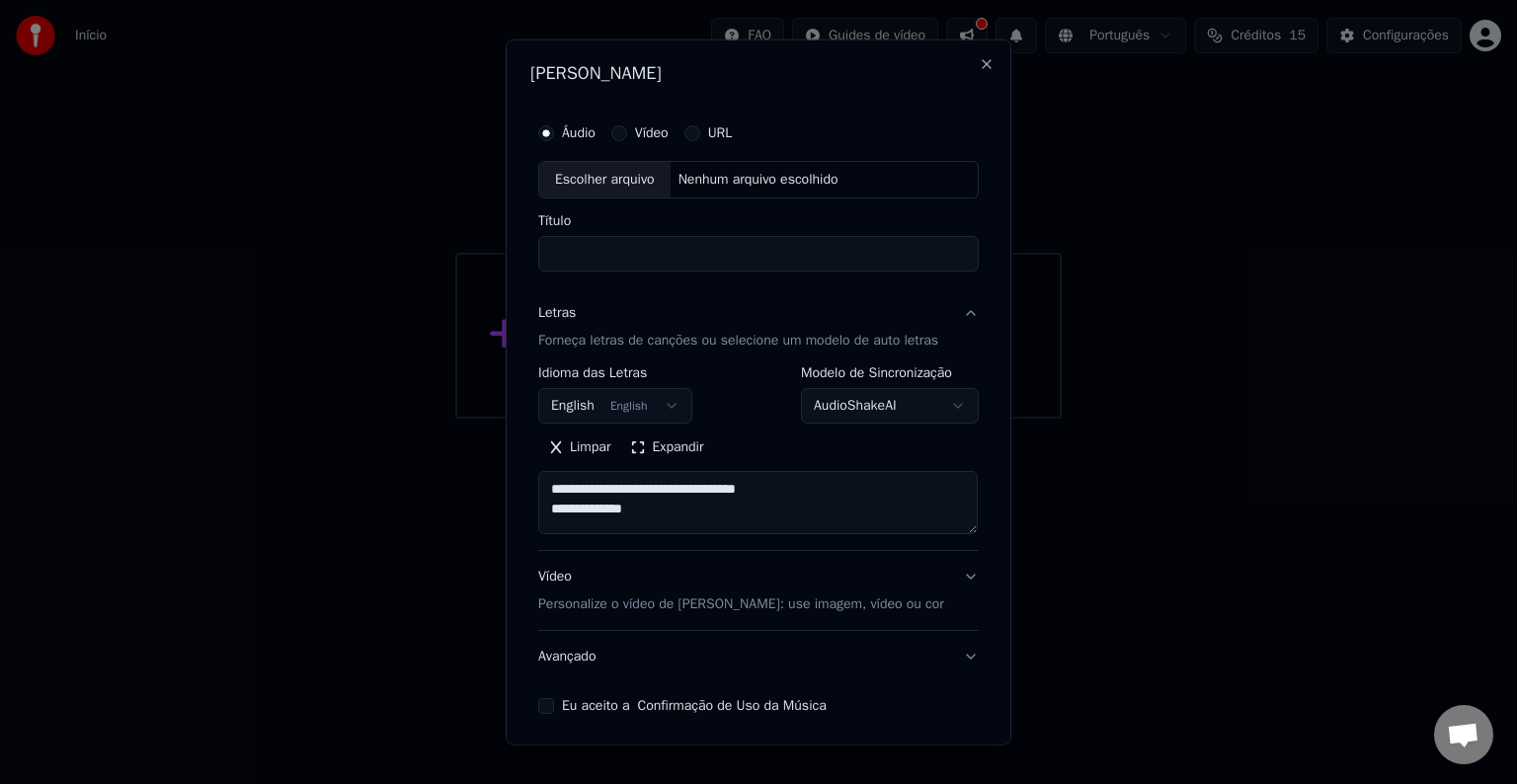 click on "English English" at bounding box center (615, 406) 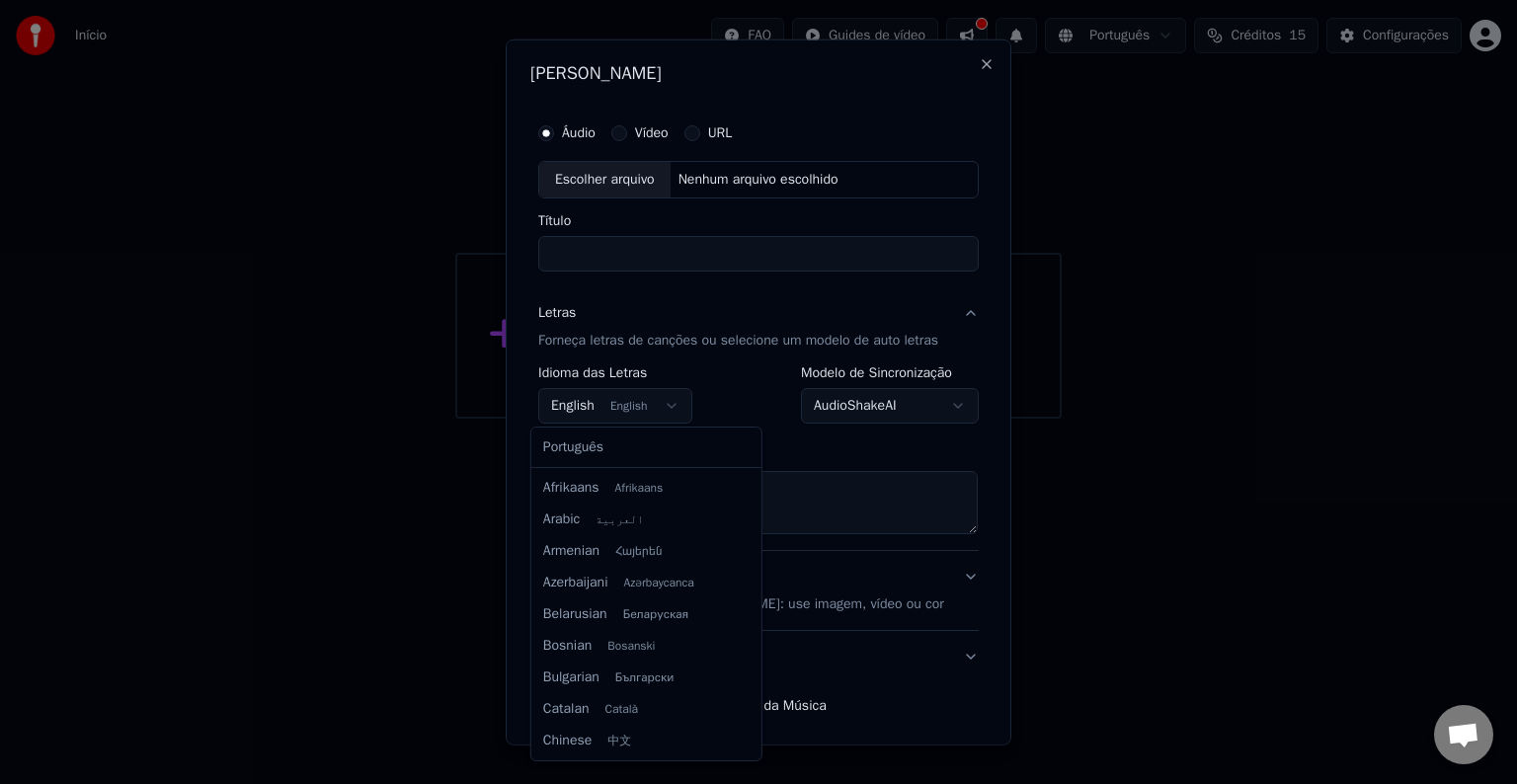 scroll, scrollTop: 158, scrollLeft: 0, axis: vertical 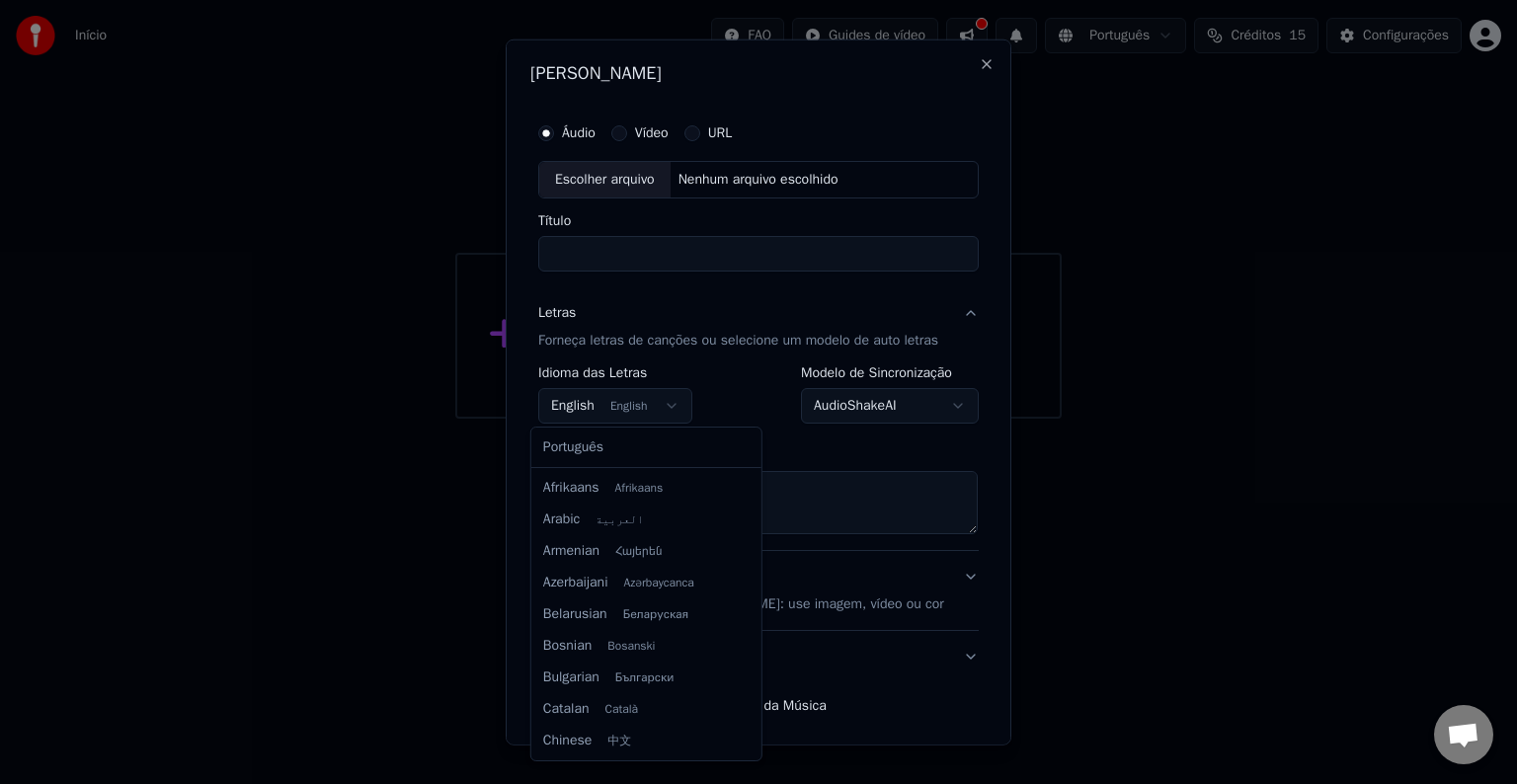 click on "**********" at bounding box center (758, 209) 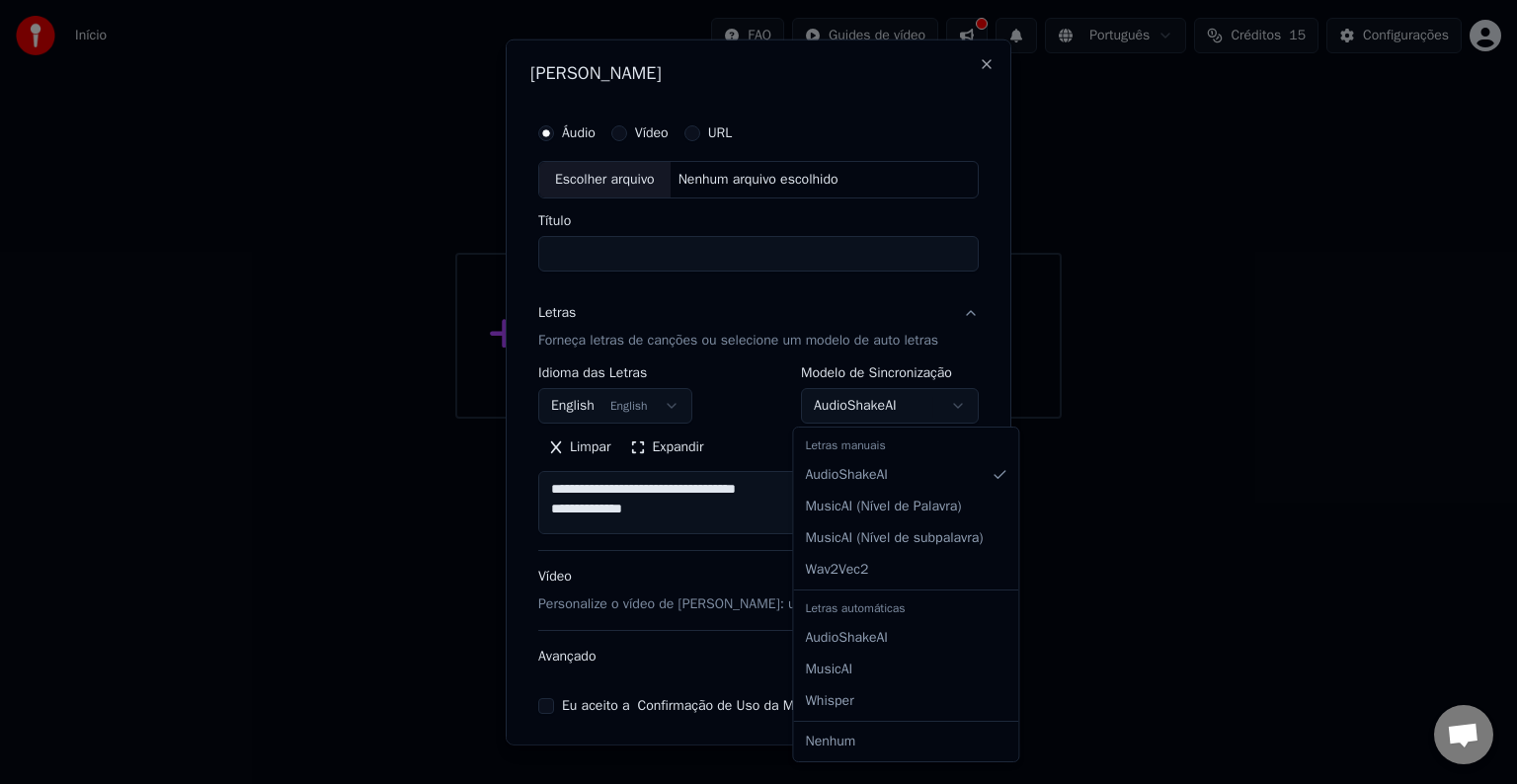 click on "**********" at bounding box center [758, 209] 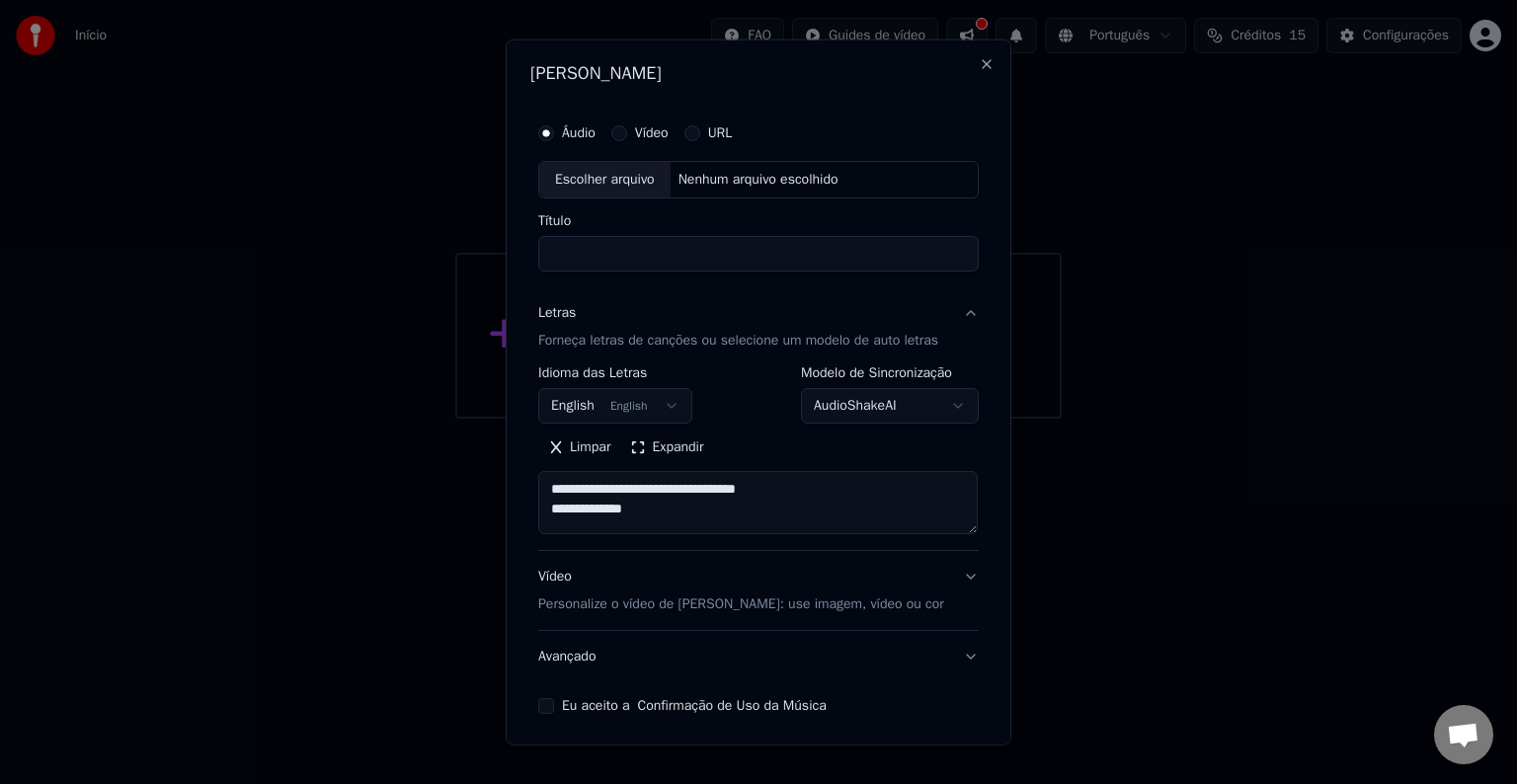 click on "**********" at bounding box center (758, 209) 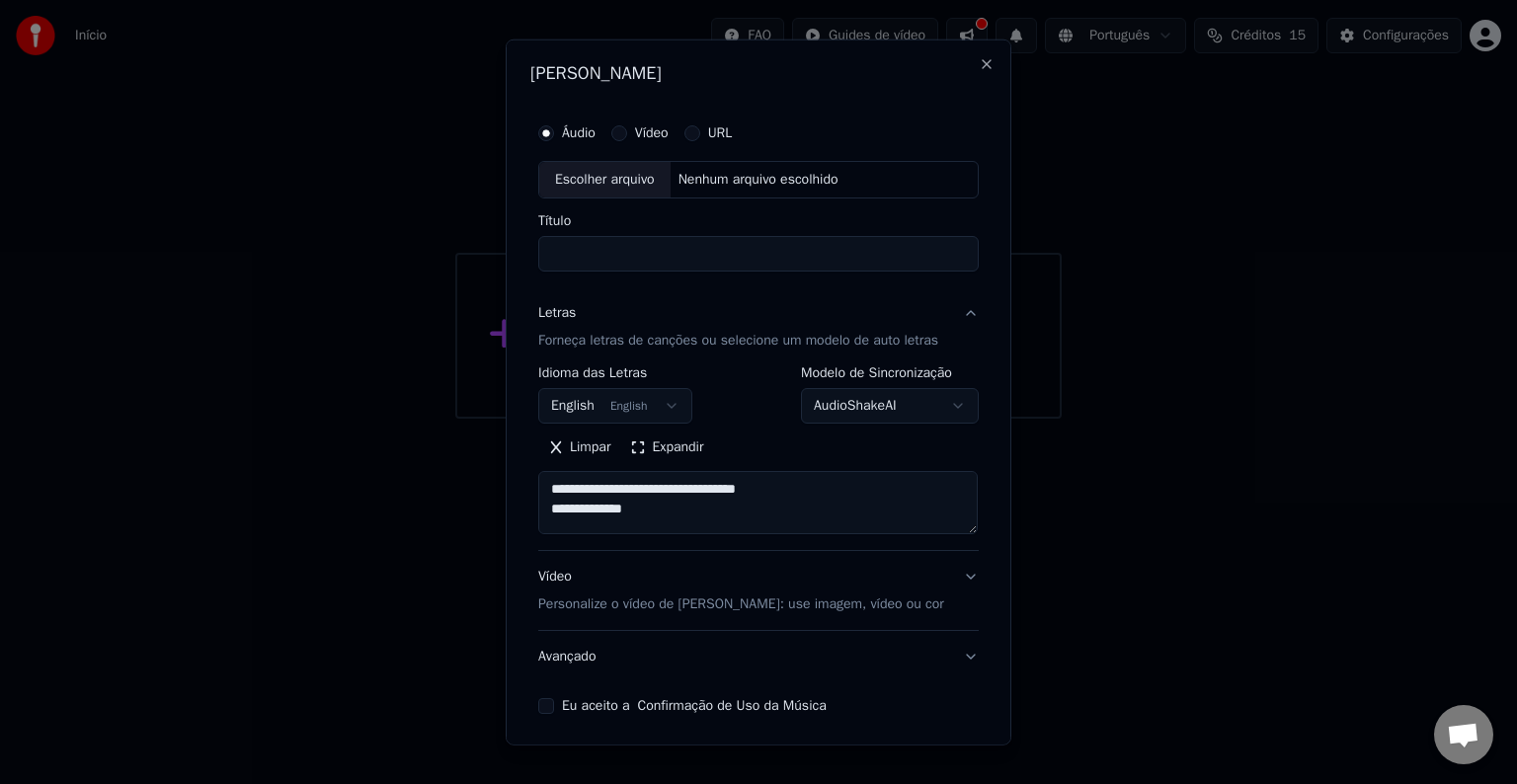 click on "English English" at bounding box center (615, 406) 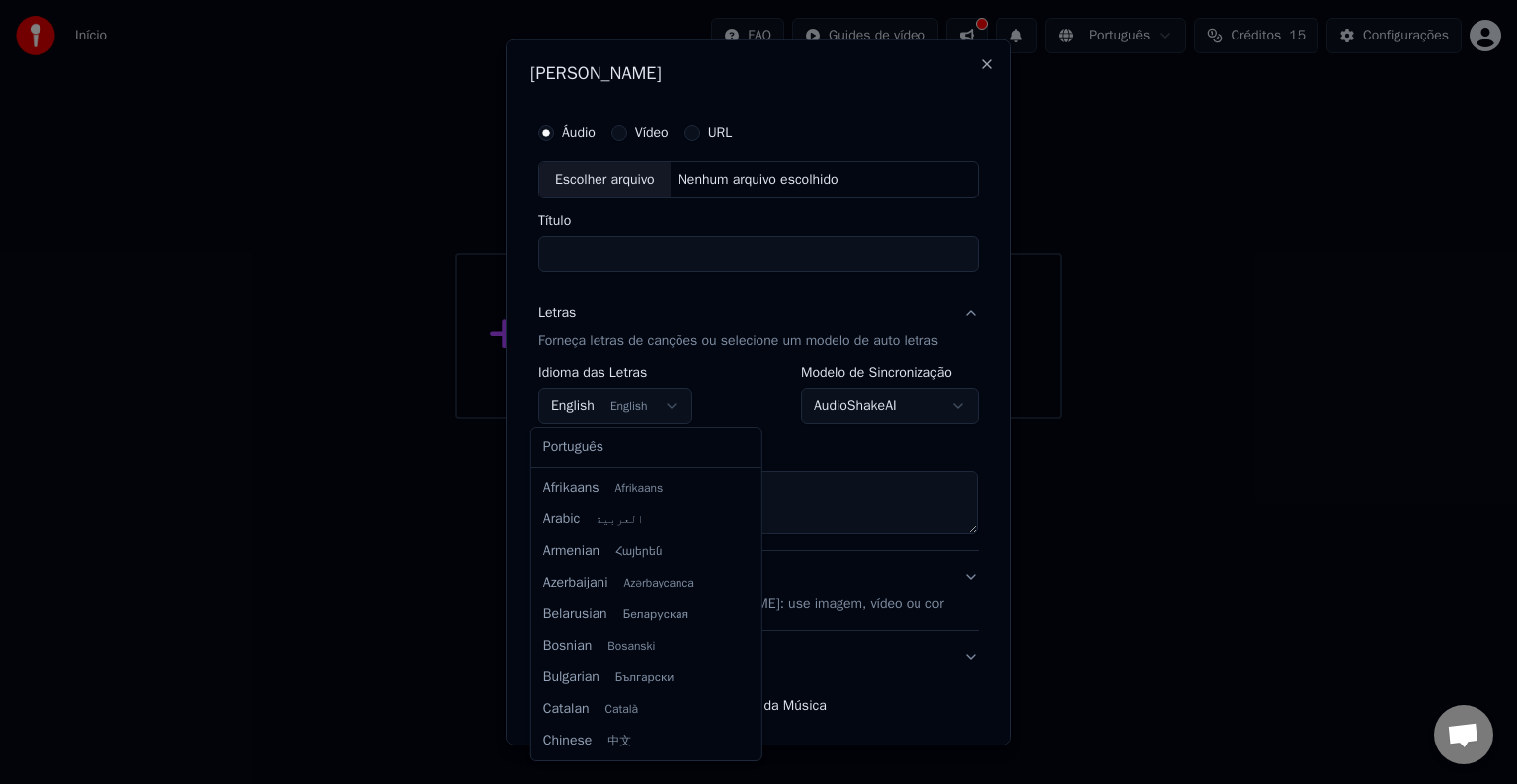 scroll, scrollTop: 158, scrollLeft: 0, axis: vertical 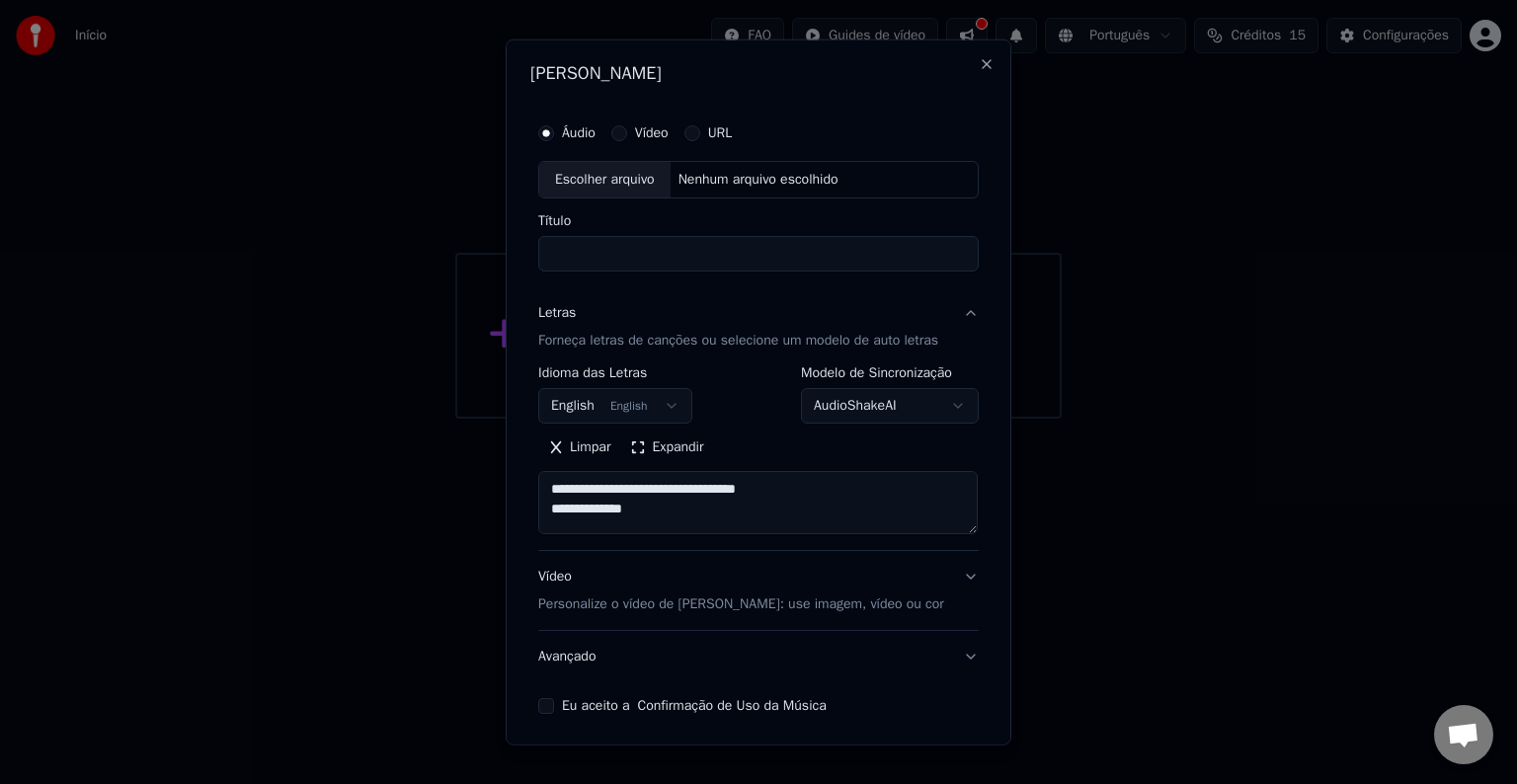 click on "**********" at bounding box center (758, 209) 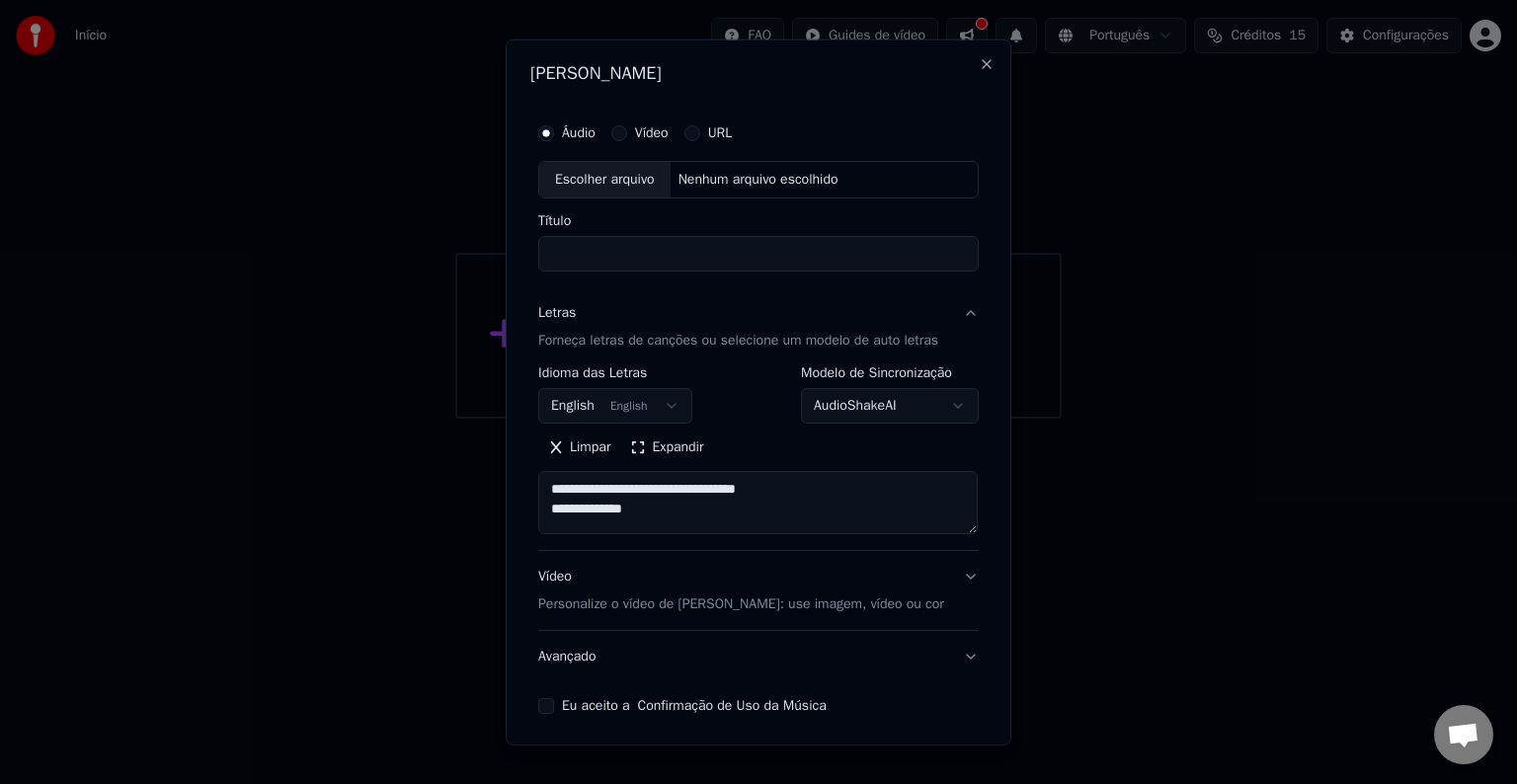 click on "Título" at bounding box center (758, 254) 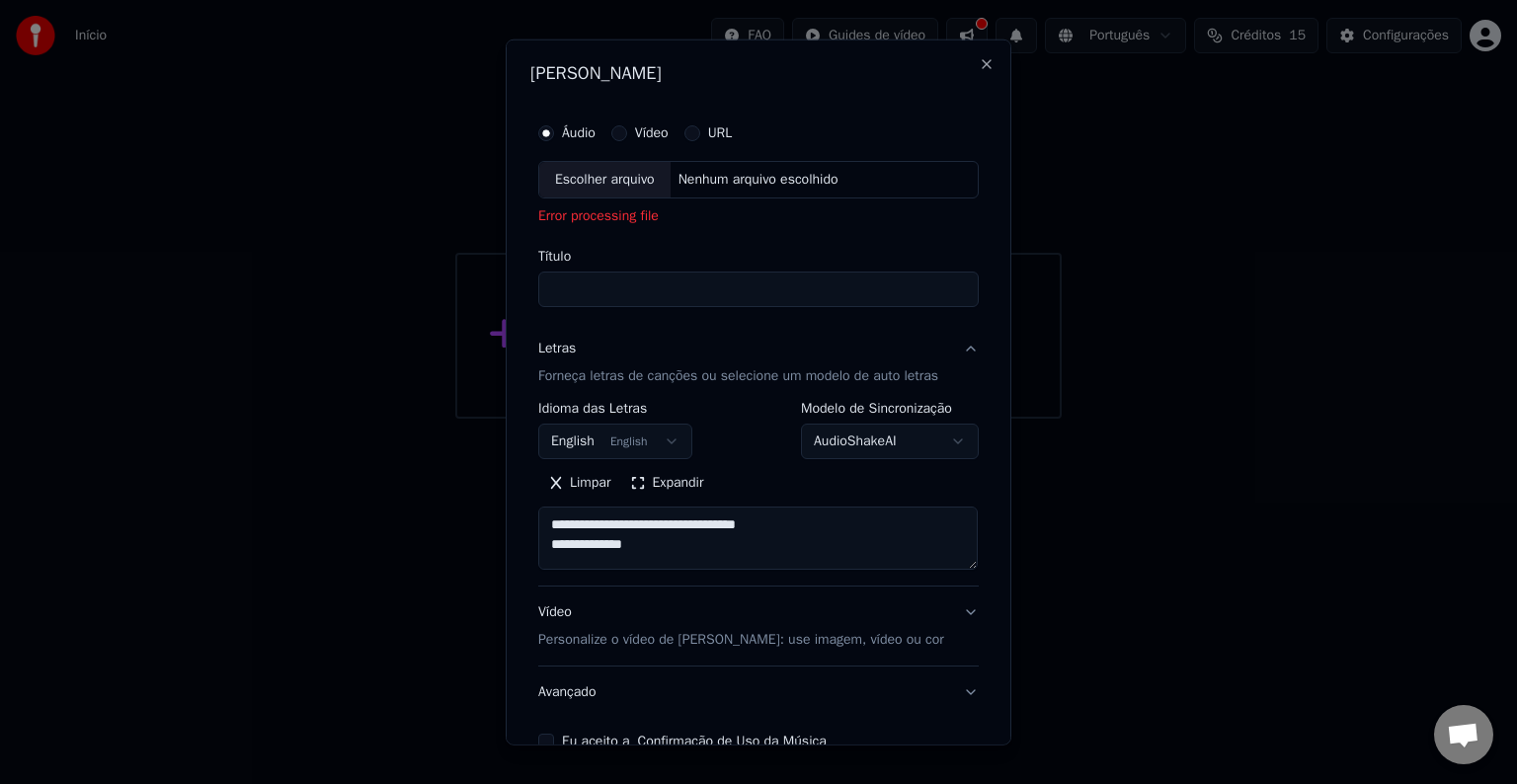 click on "Áudio Vídeo URL Escolher arquivo Nenhum arquivo escolhido Error processing file Título" at bounding box center [758, 210] 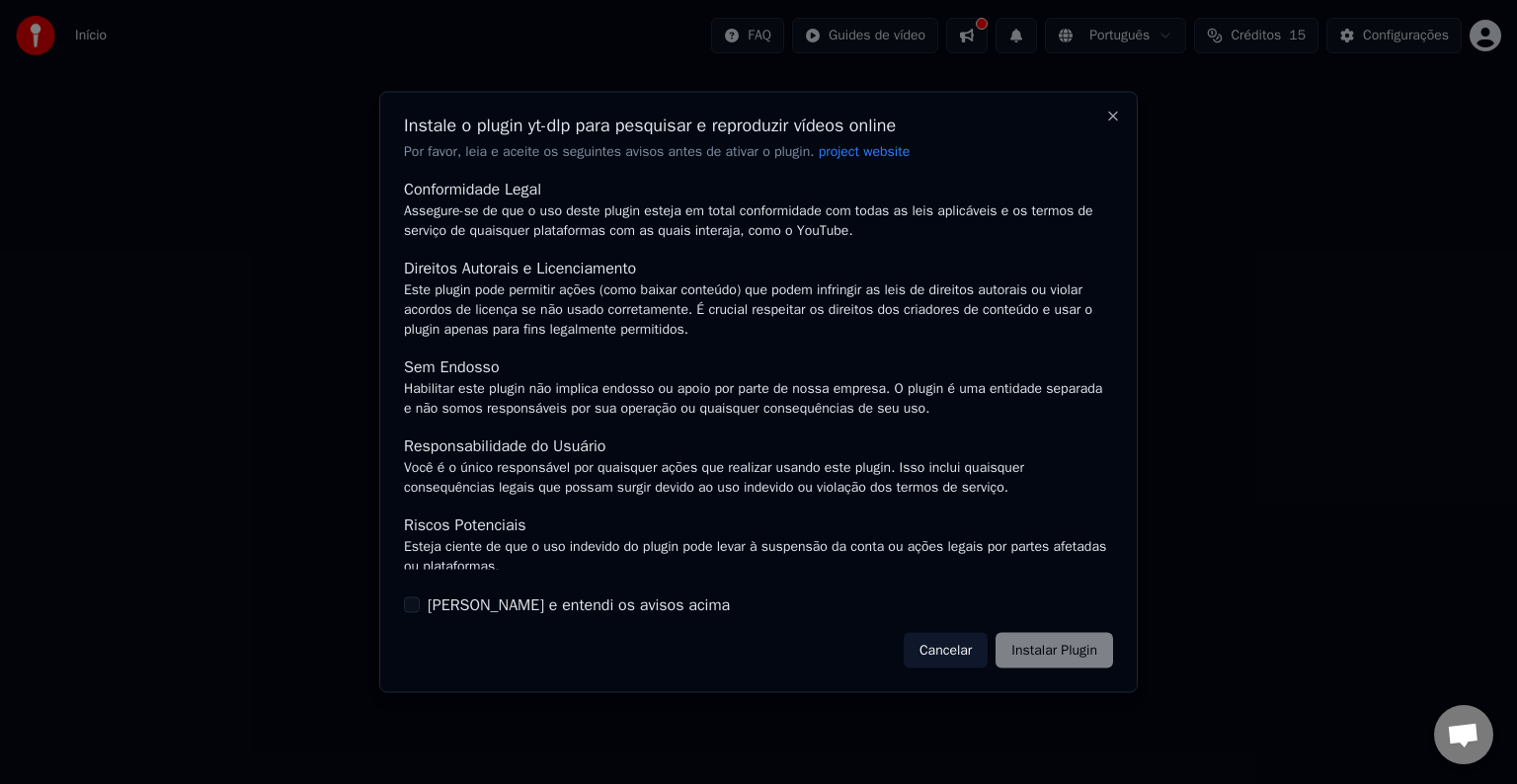click on "[PERSON_NAME] e entendi os avisos acima" at bounding box center [579, 604] 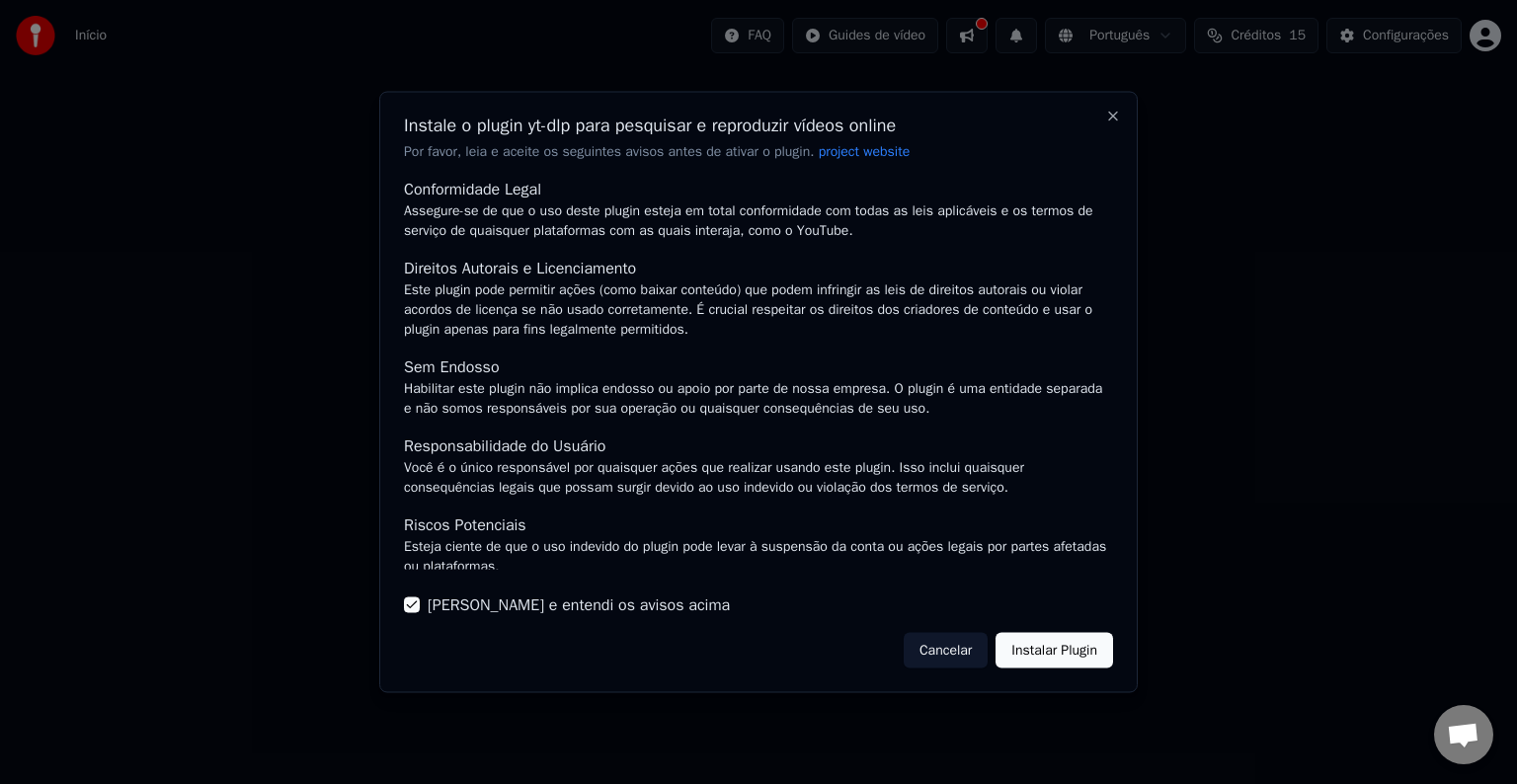 click on "Instalar Plugin" at bounding box center (1054, 650) 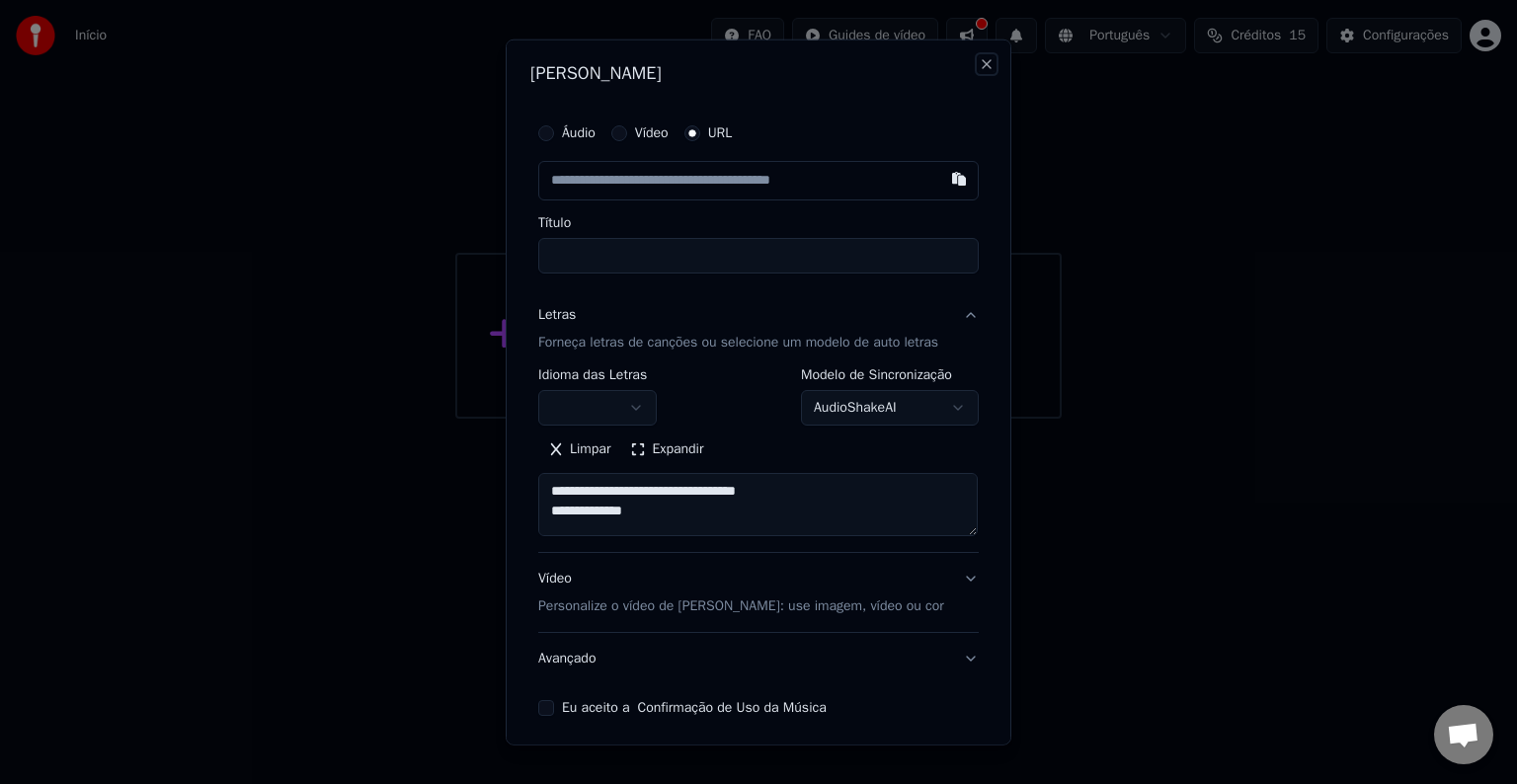 click on "Close" at bounding box center [987, 64] 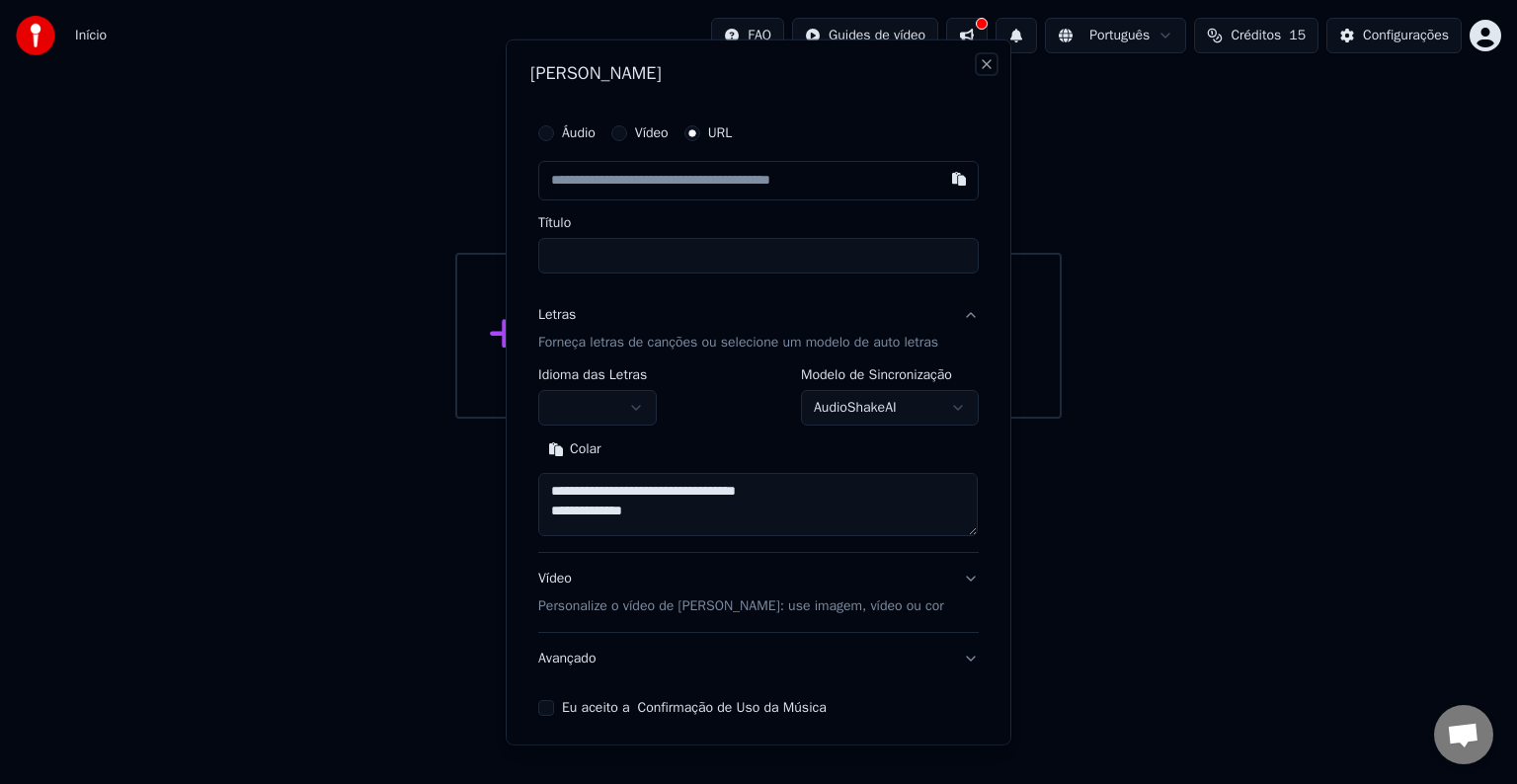 type 